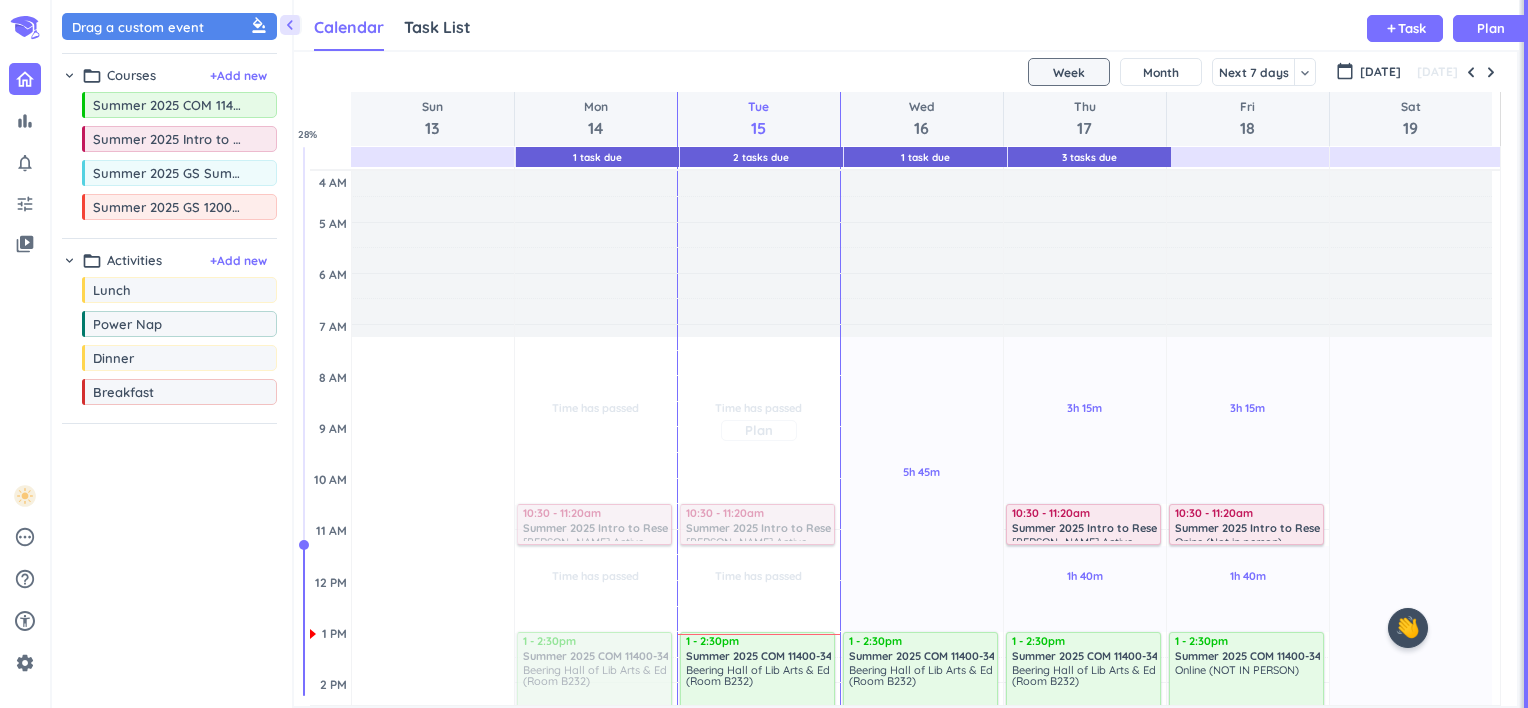 scroll, scrollTop: 0, scrollLeft: 0, axis: both 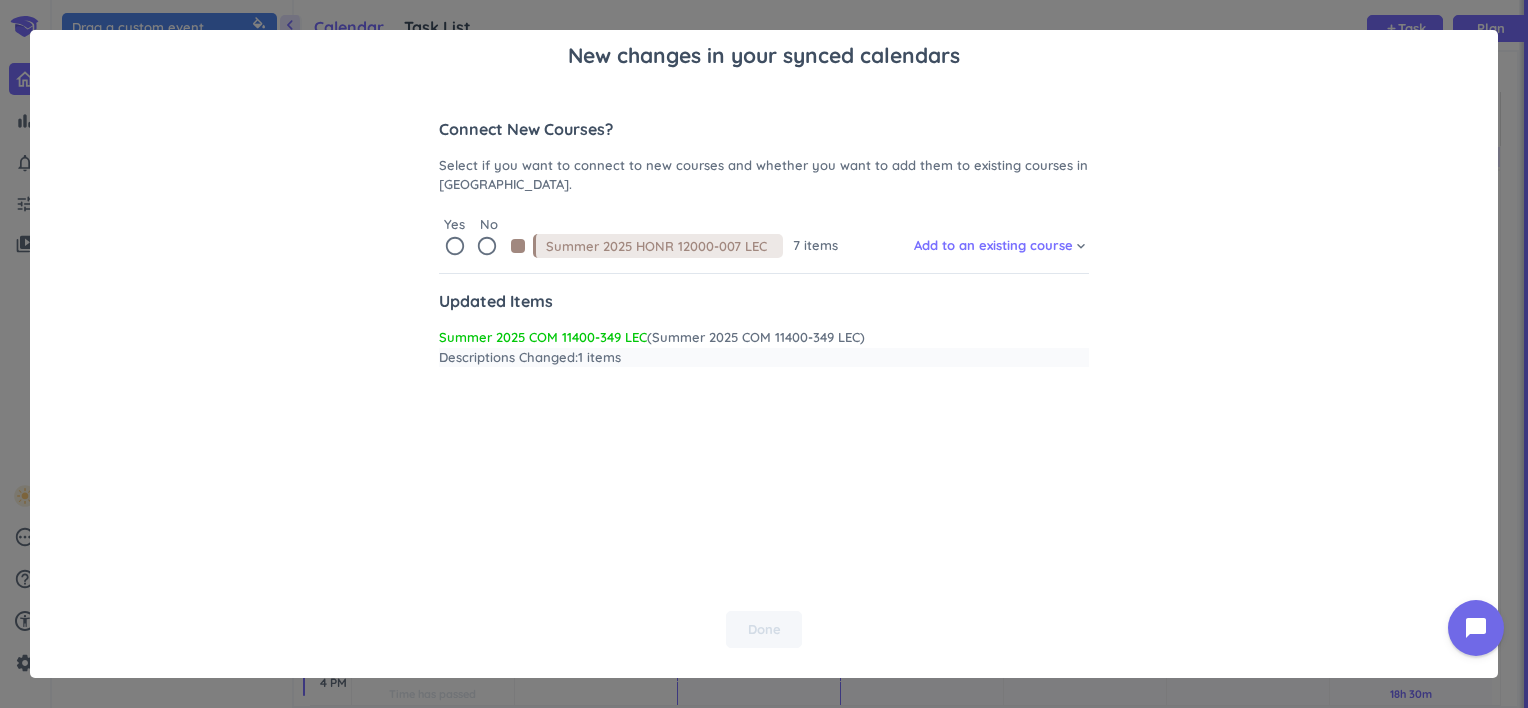 click on "radio_button_unchecked" at bounding box center [455, 246] 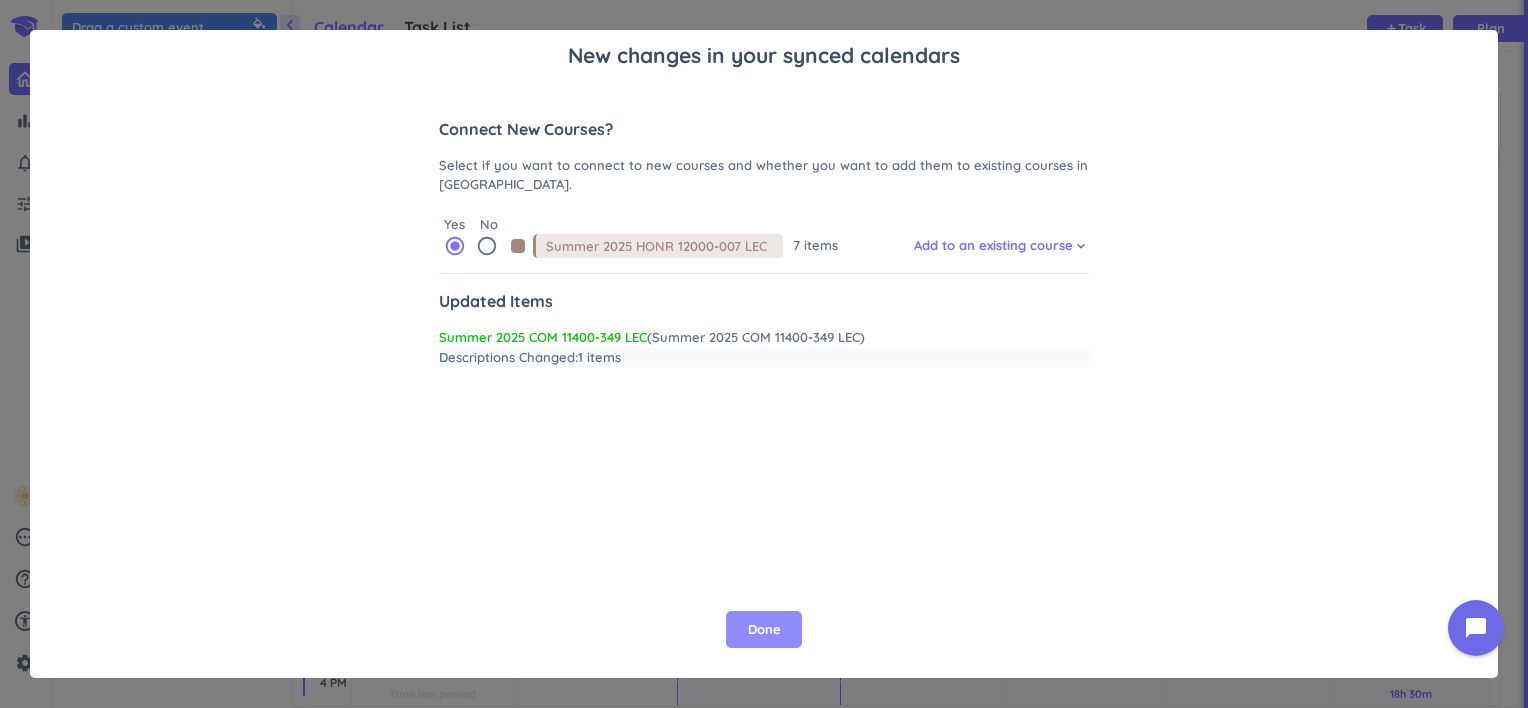 click on "Done" at bounding box center (764, 630) 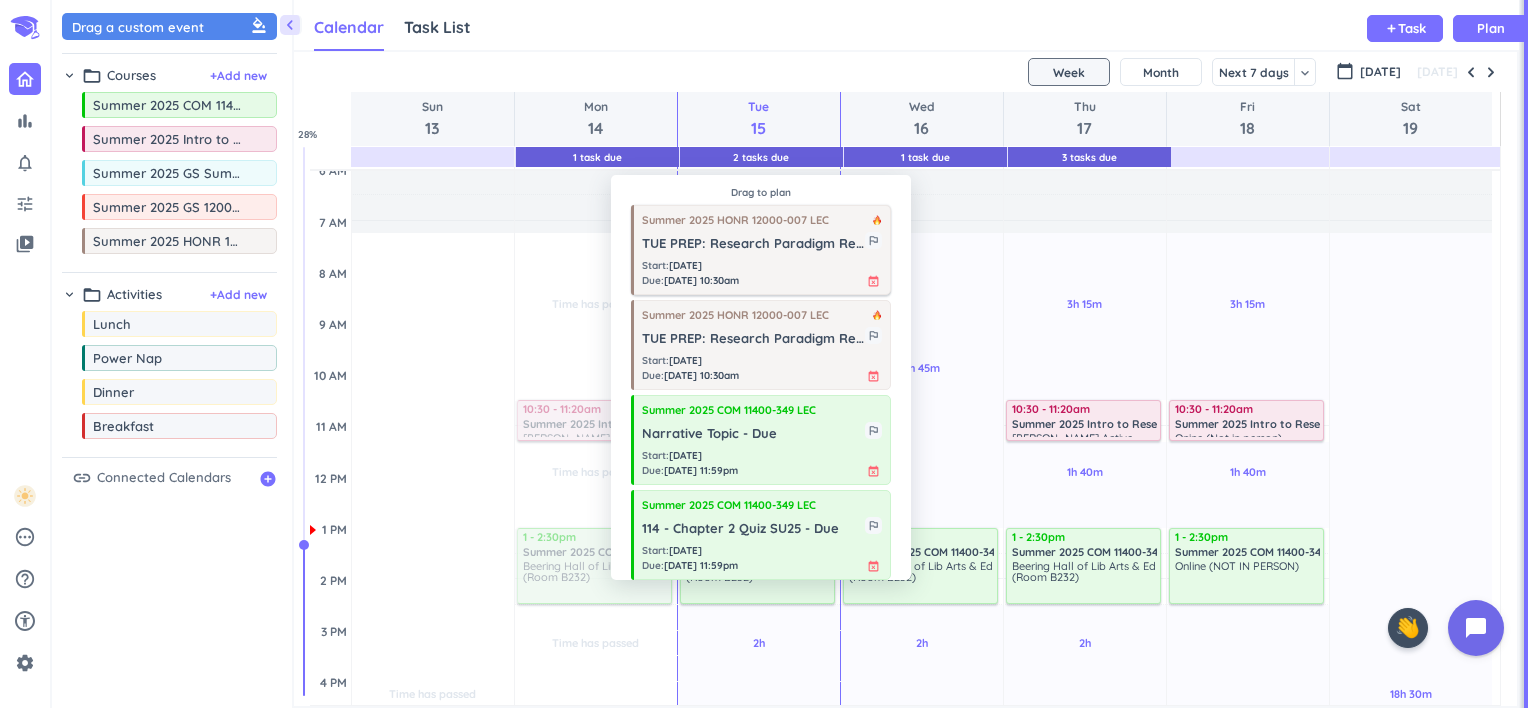 click on "Summer 2025 HONR 12000-007 LEC TUE PREP: Research Paradigm Reading Option 1 - Four General Inquiry Worldviews (pp 51-56) - Due outlined_flag Start :  [DATE] Due :  [DATE] 10:30am event_busy" at bounding box center [761, 250] 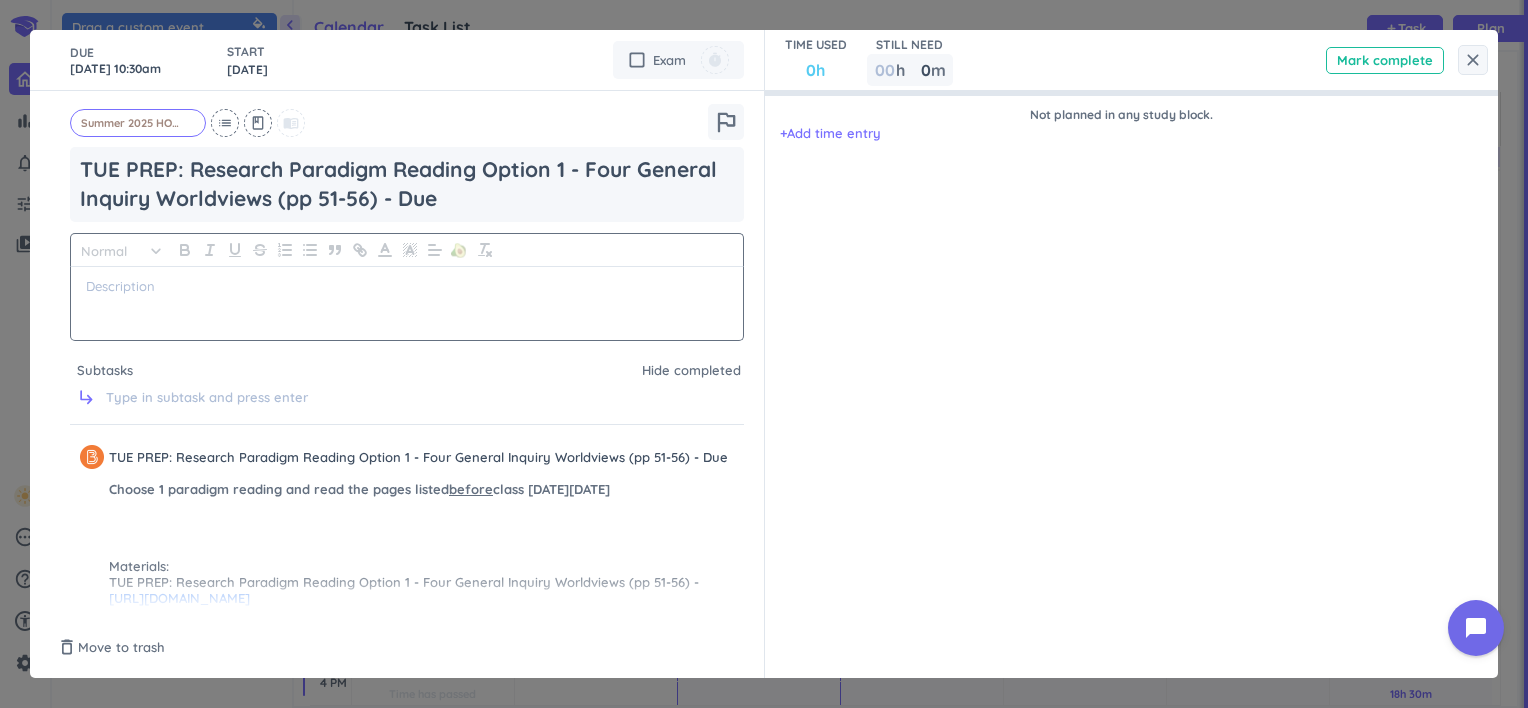 click at bounding box center (407, 286) 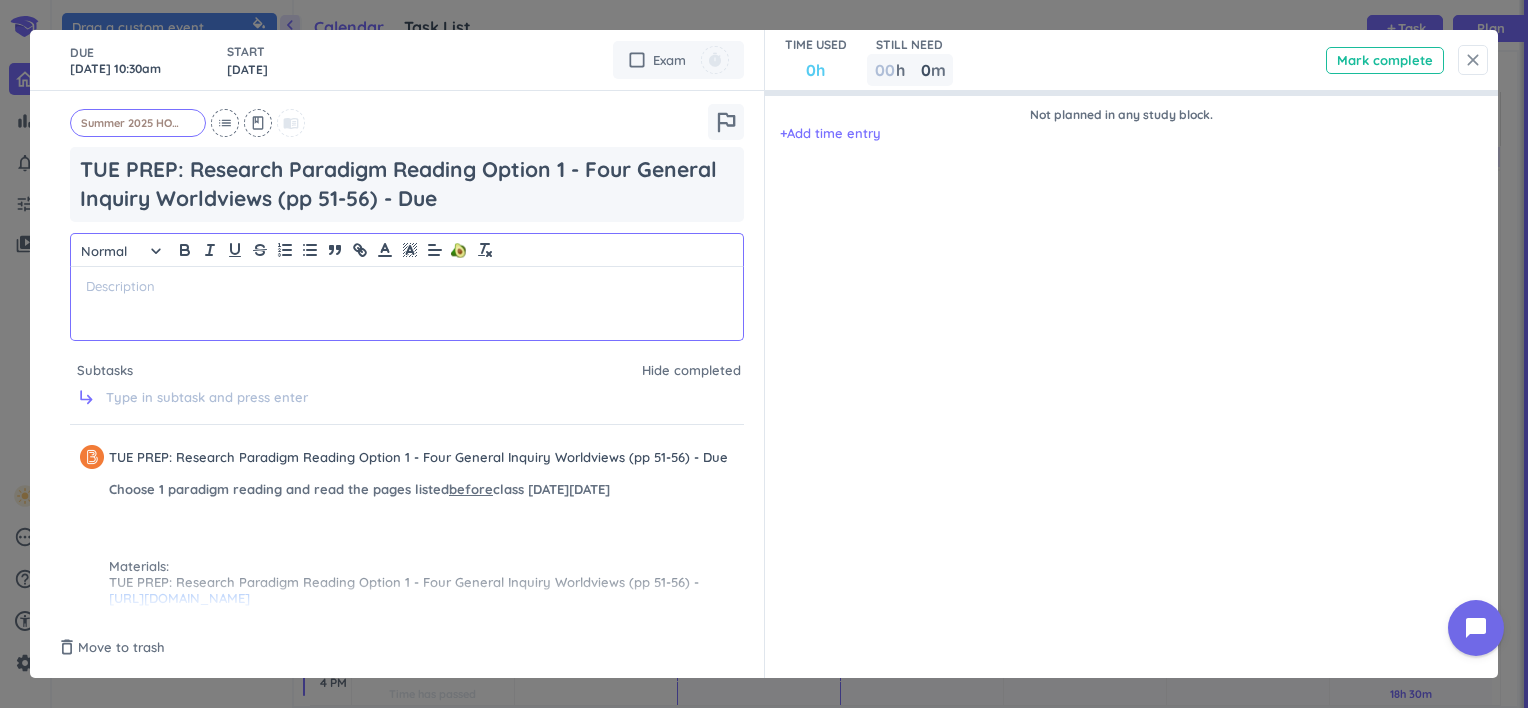 click on "close" at bounding box center (1473, 60) 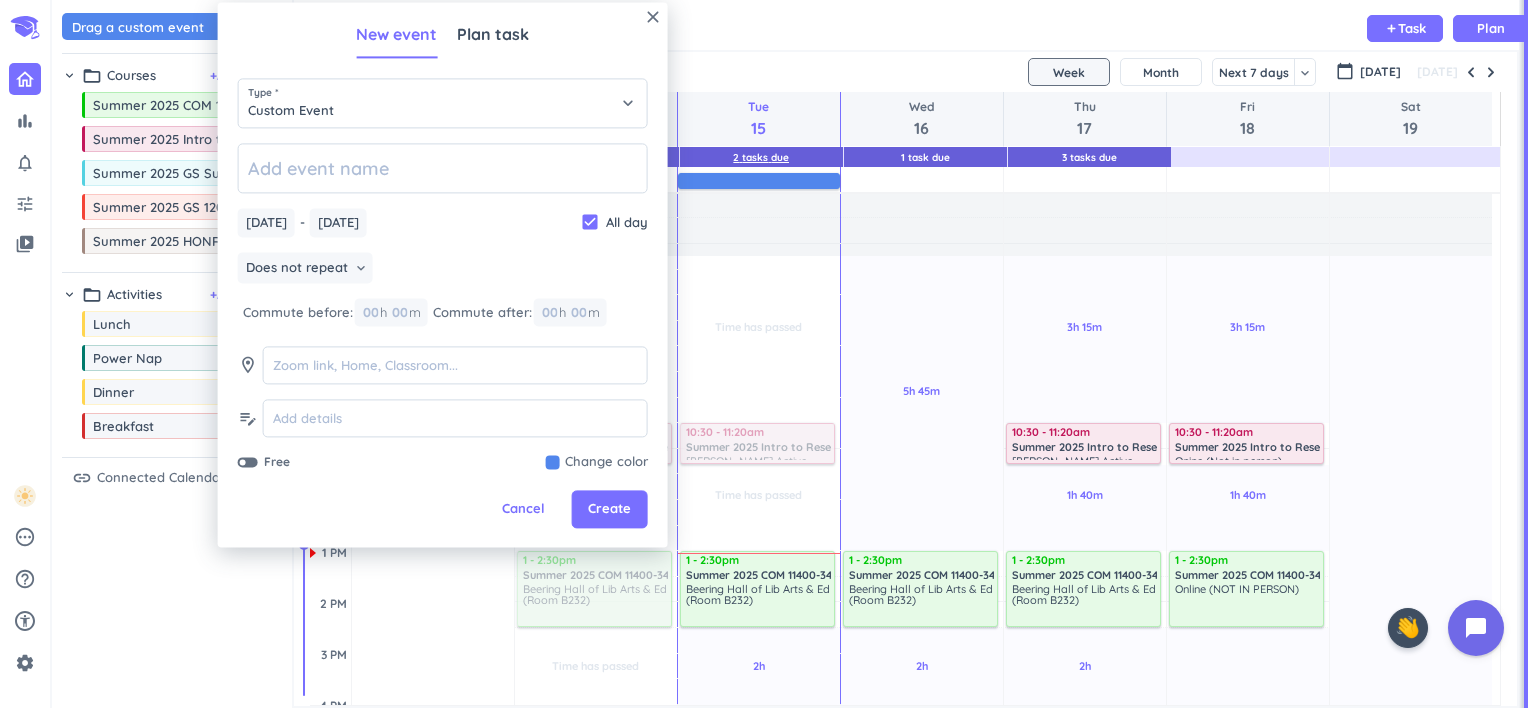 click on "2   Tasks   Due" at bounding box center [761, 157] 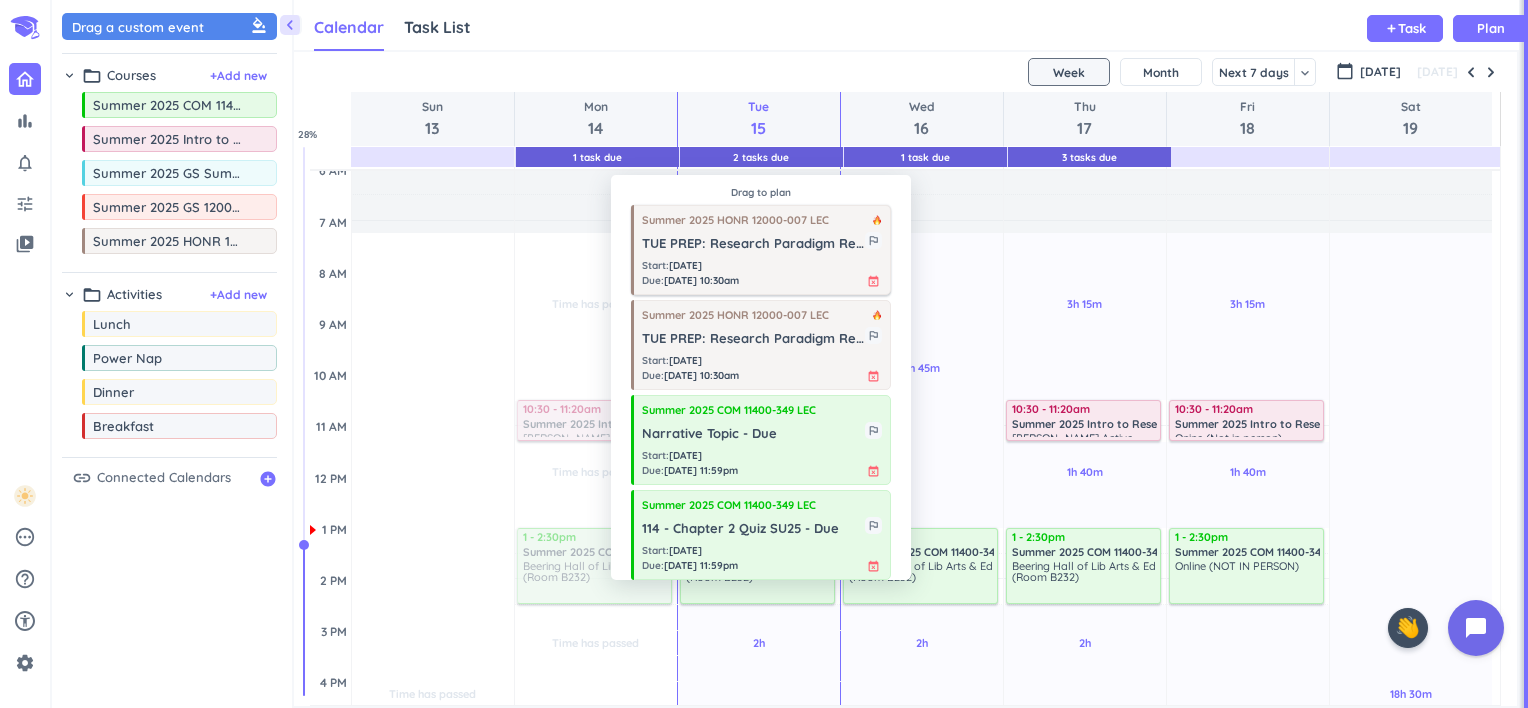 click on "Start :  [DATE] Due :  [DATE] 10:30am event_busy" at bounding box center (762, 273) 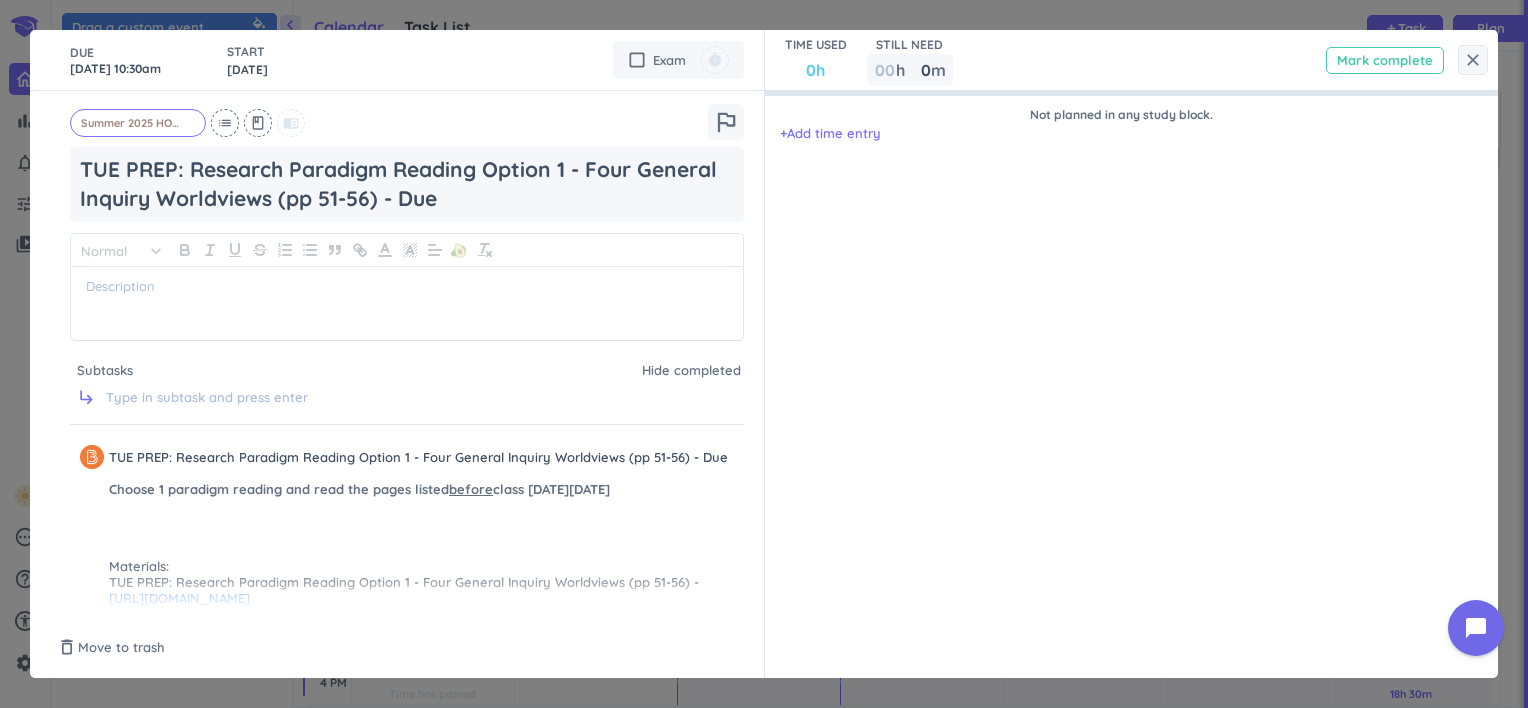 click on "Mark complete" at bounding box center [1385, 60] 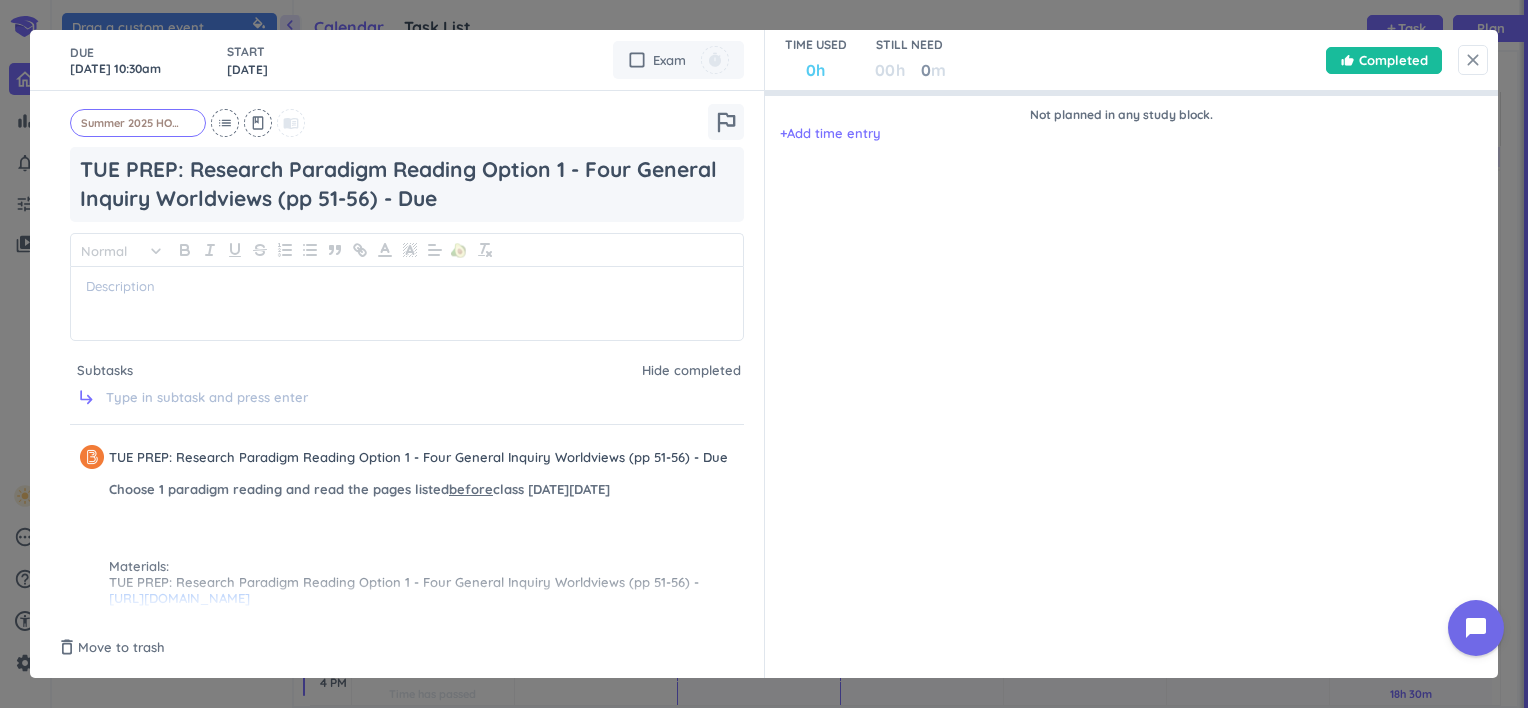 click on "close" at bounding box center [1473, 60] 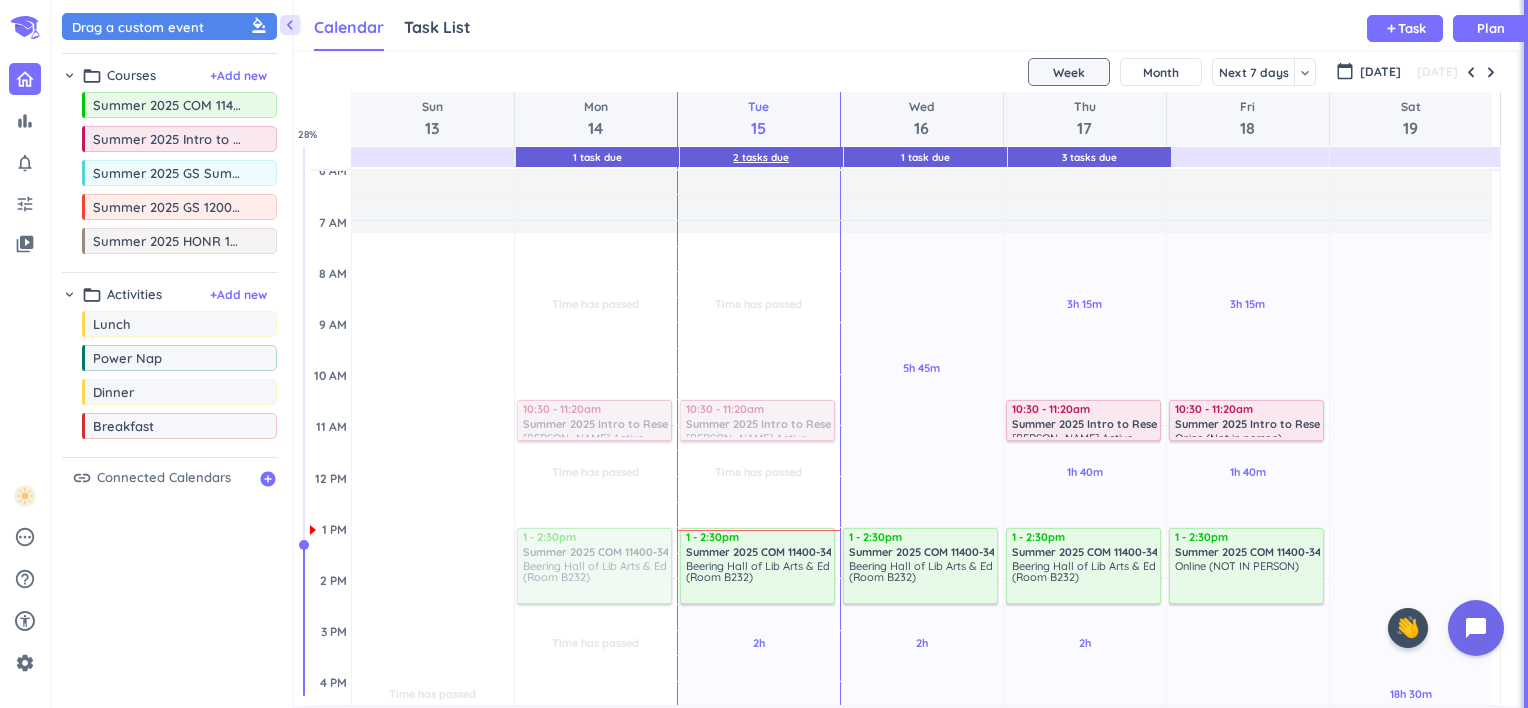 click on "2   Tasks   Due" at bounding box center (761, 157) 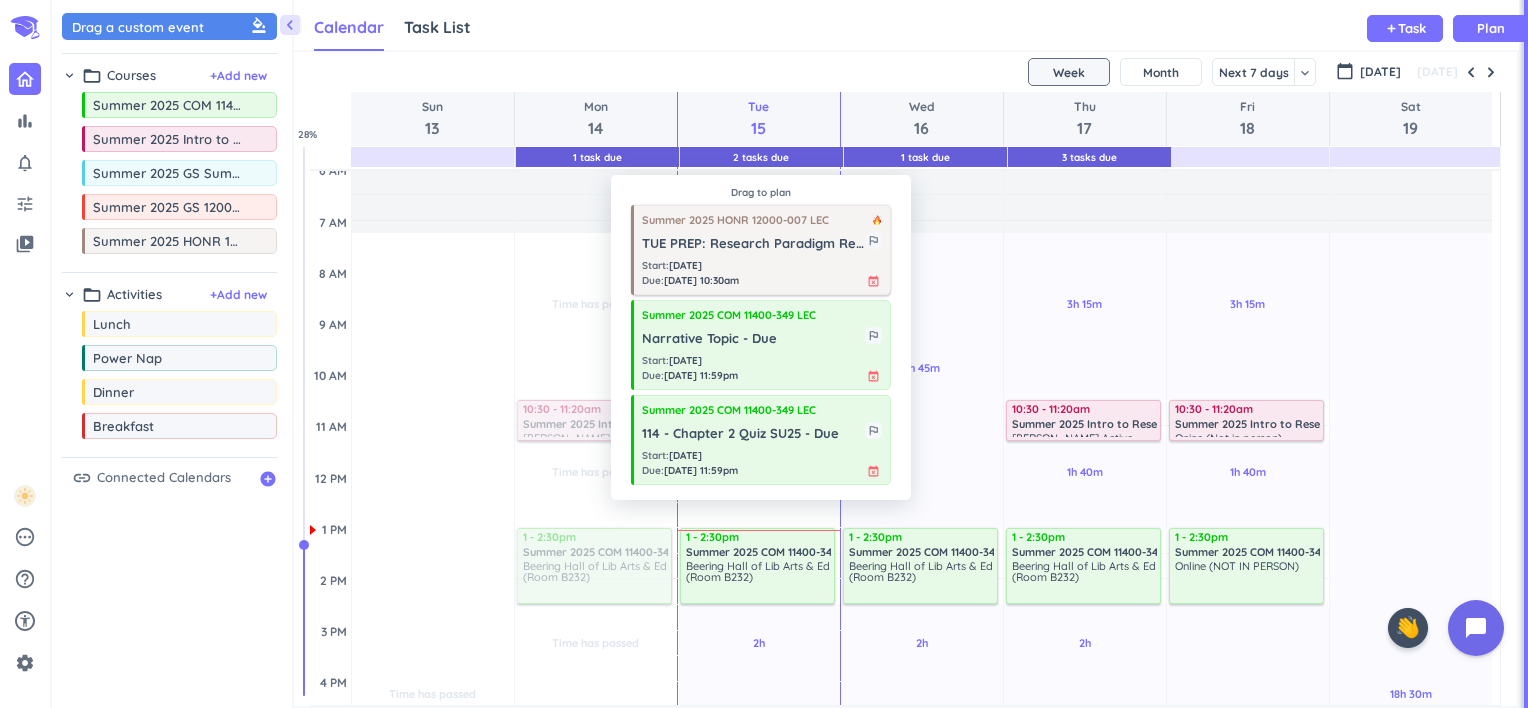 click on "Start :  [DATE] Due :  [DATE] 10:30am event_busy" at bounding box center [762, 273] 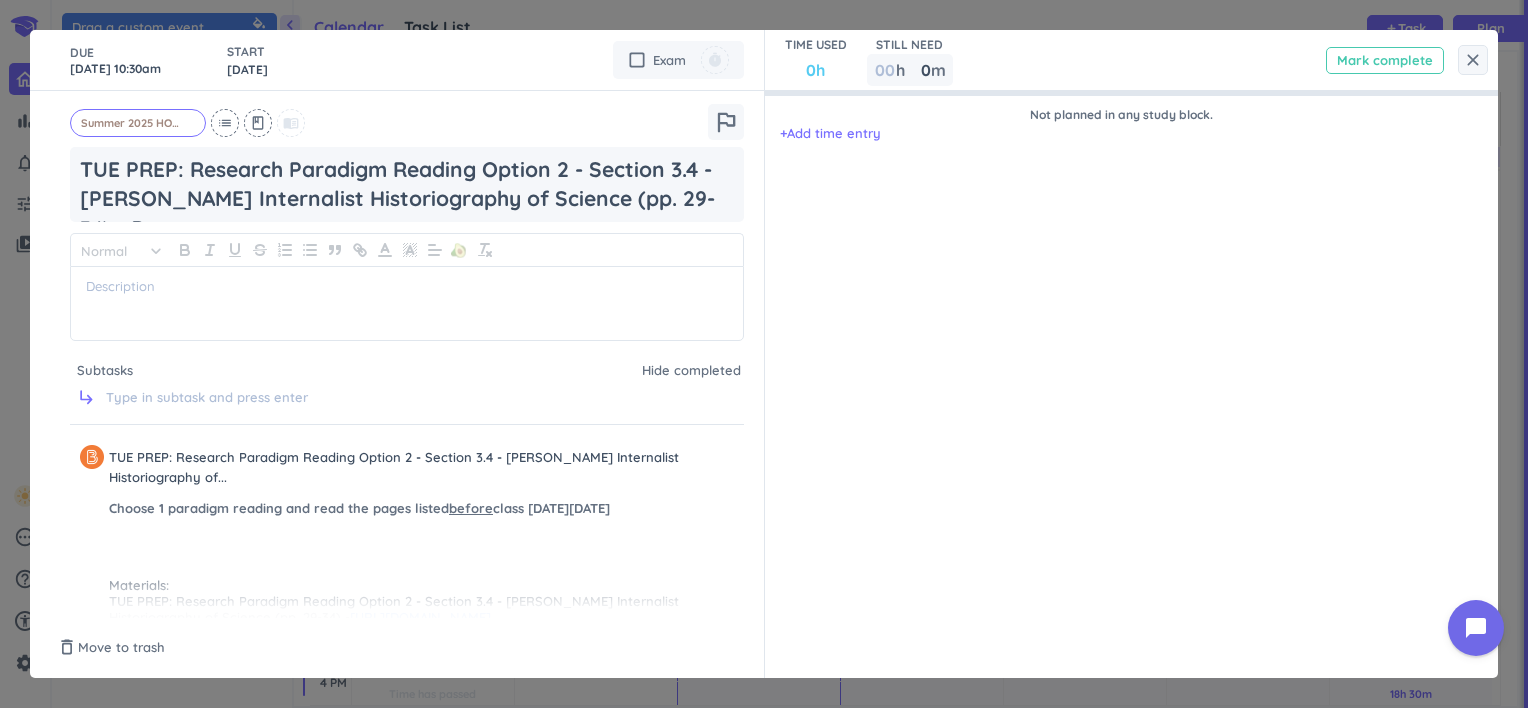 click on "Mark complete" at bounding box center [1385, 60] 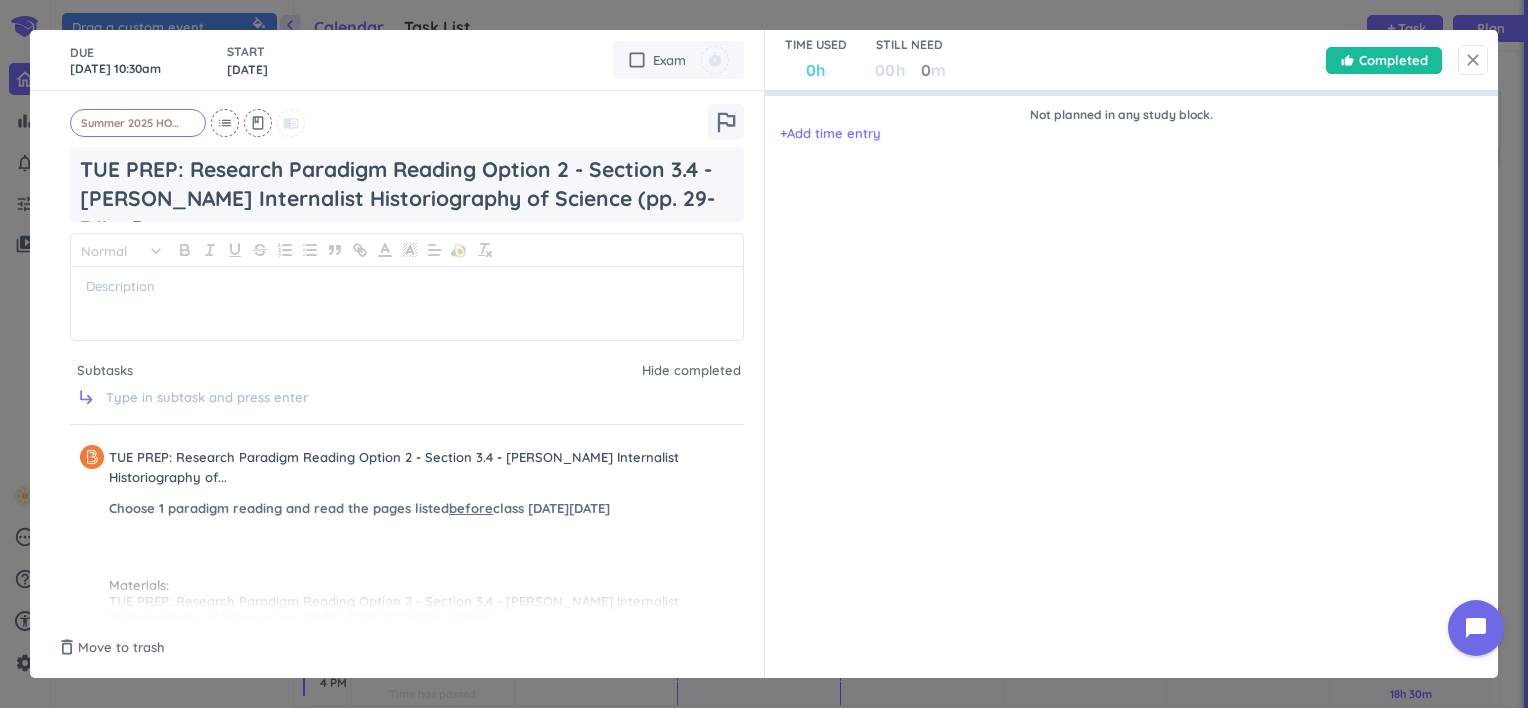 click on "close" at bounding box center (1473, 60) 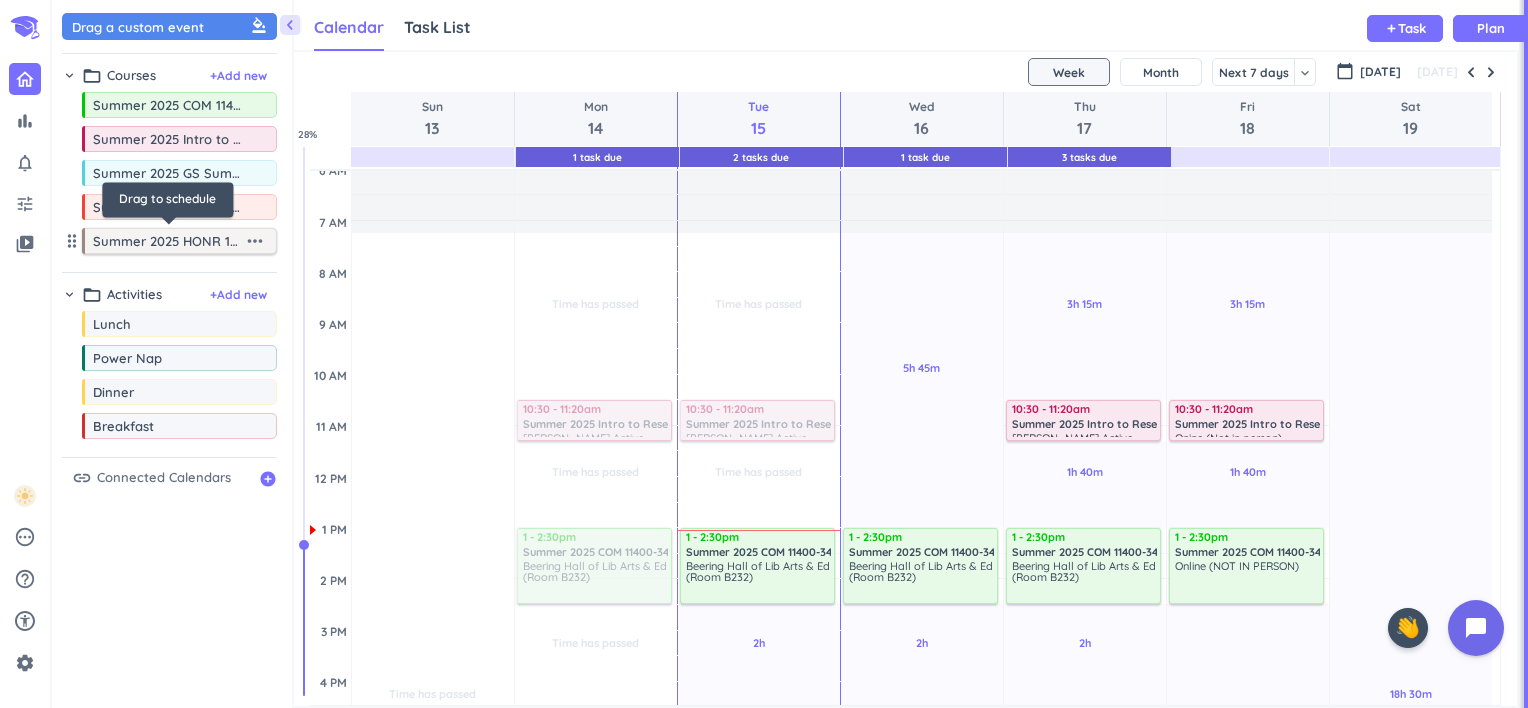 click on "Summer 2025 HONR 12000-007 LEC" at bounding box center [168, 241] 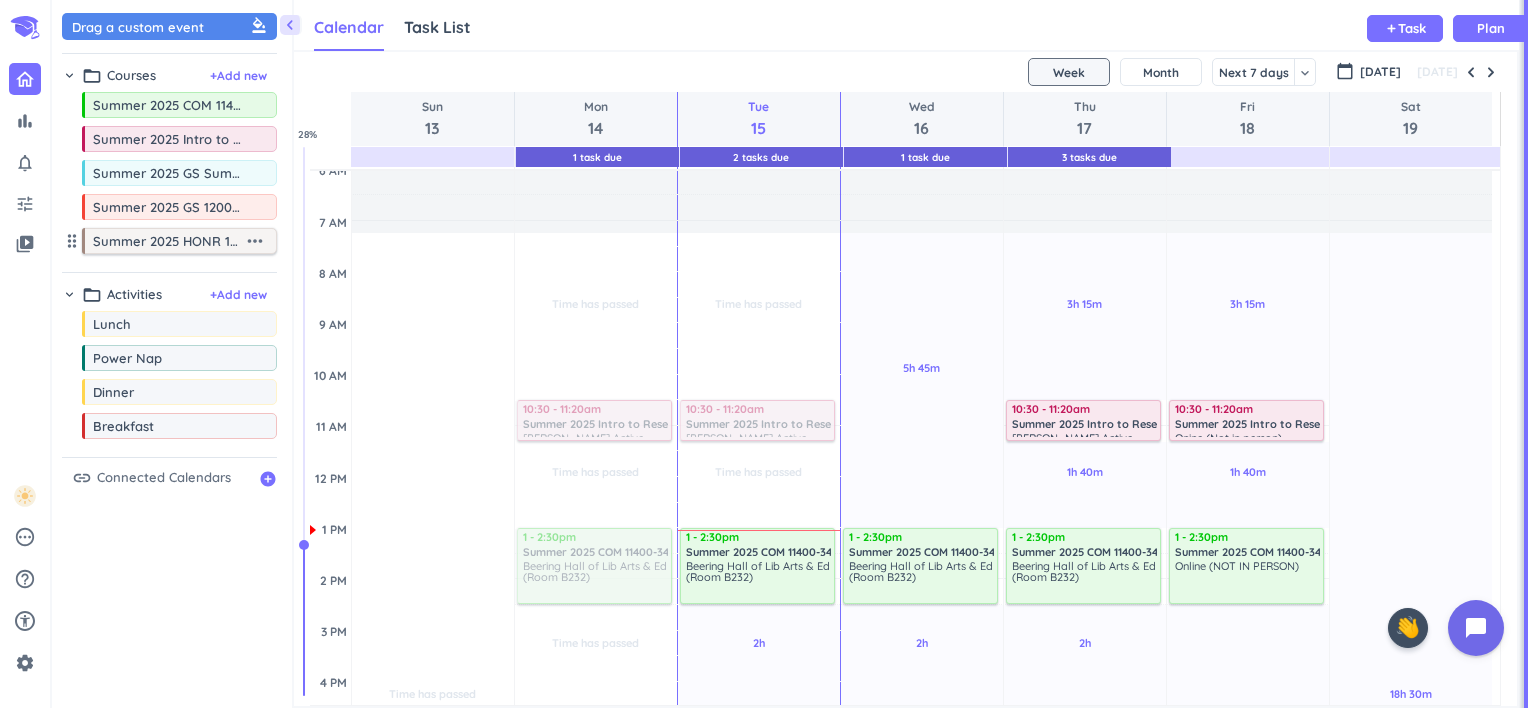 click on "Summer 2025 HONR 12000-007 LEC" at bounding box center [168, 241] 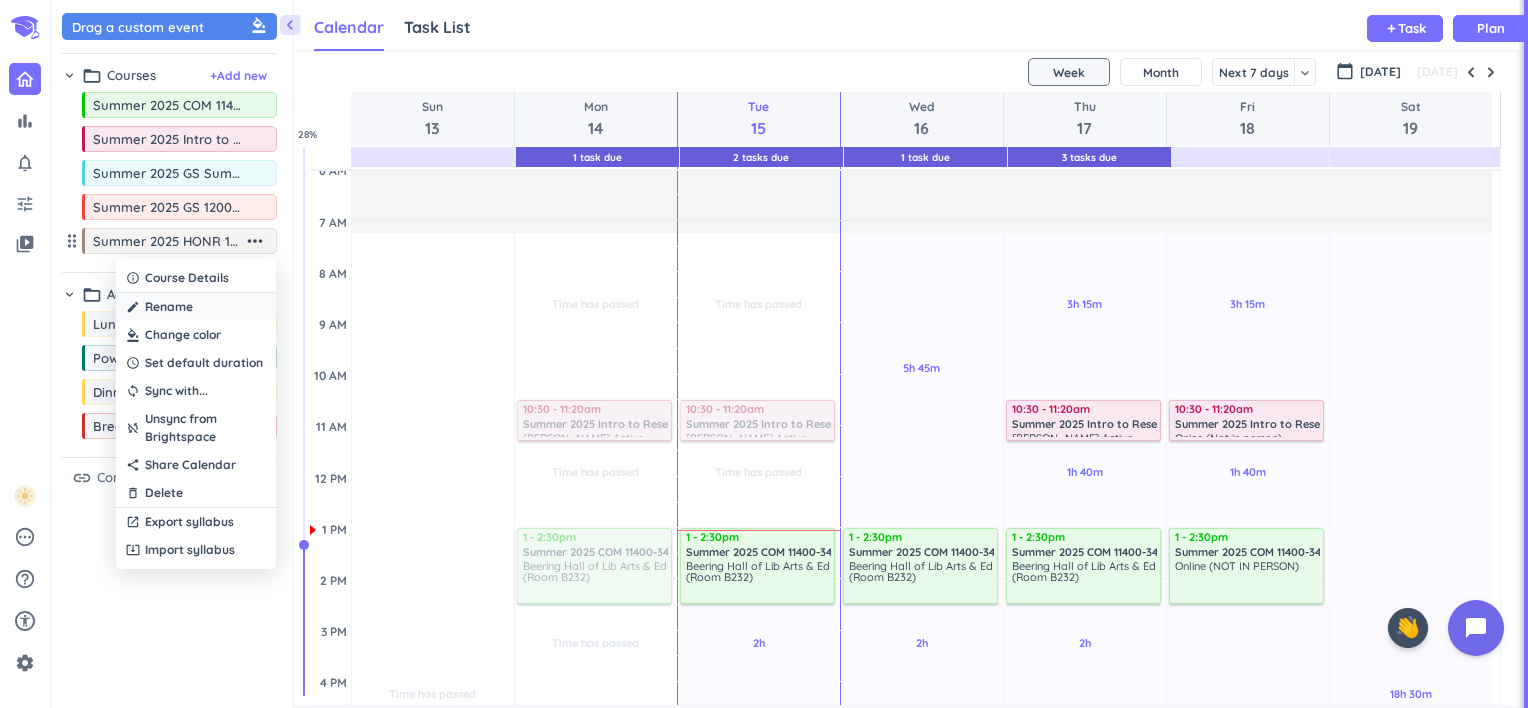 click on "create Rename" at bounding box center [196, 307] 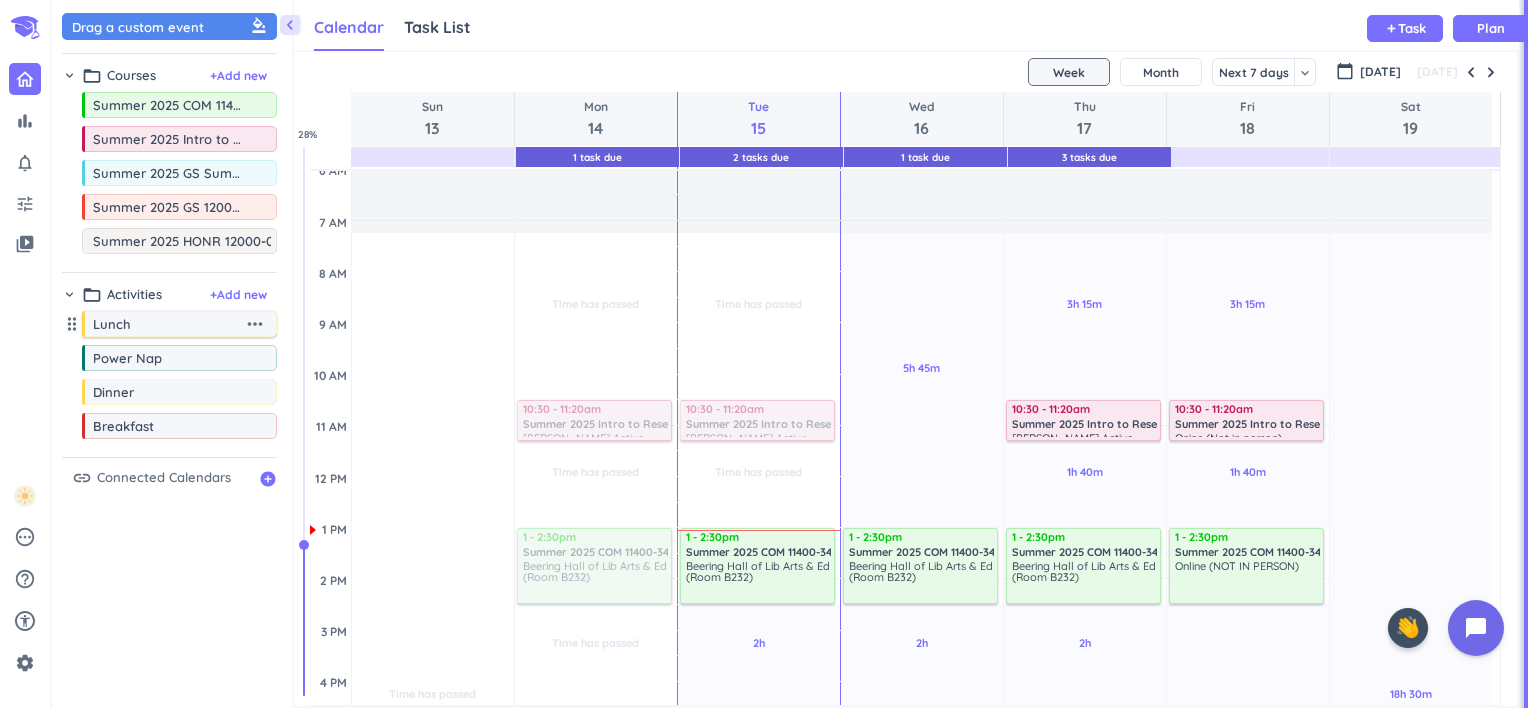 scroll, scrollTop: 0, scrollLeft: 41, axis: horizontal 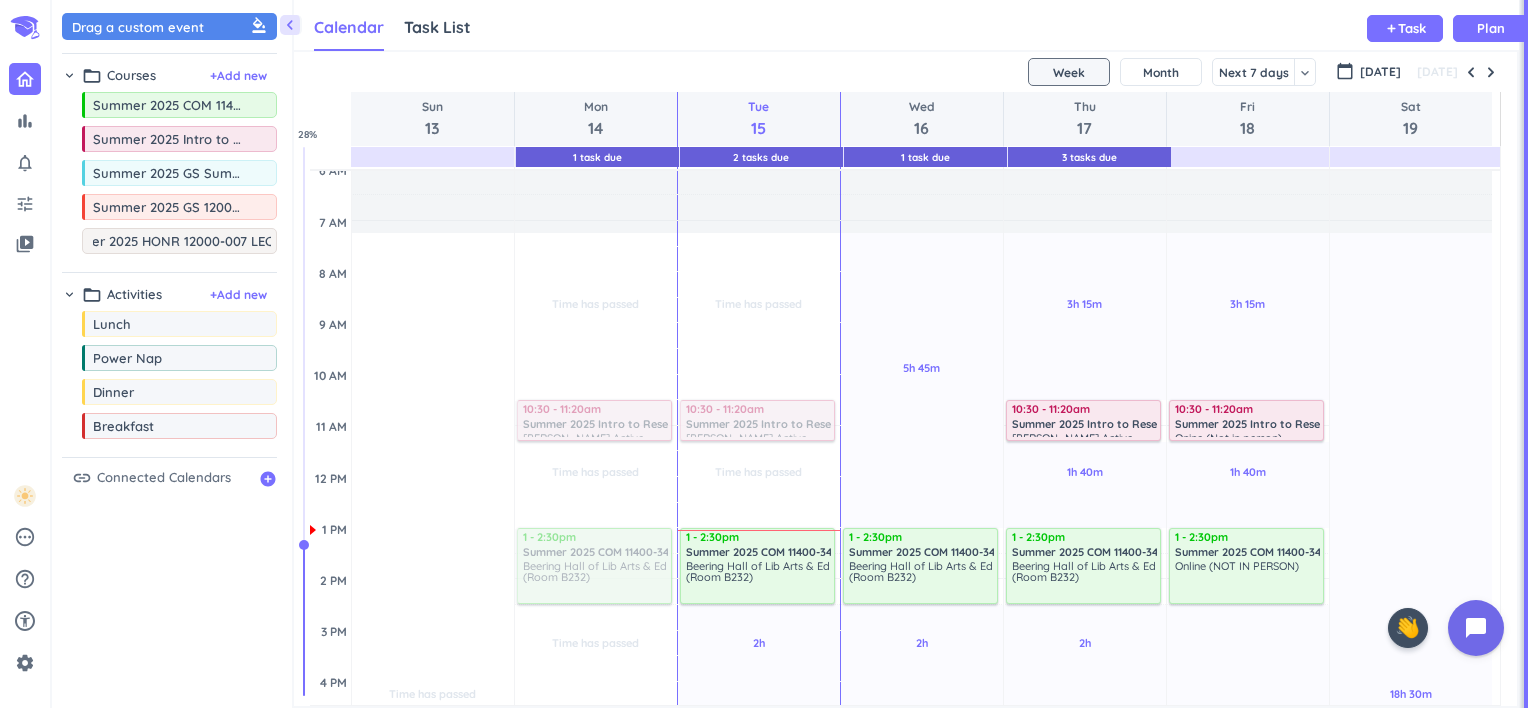 click on "Summer 2025 HONR 12000-007 LEC" at bounding box center (184, 241) 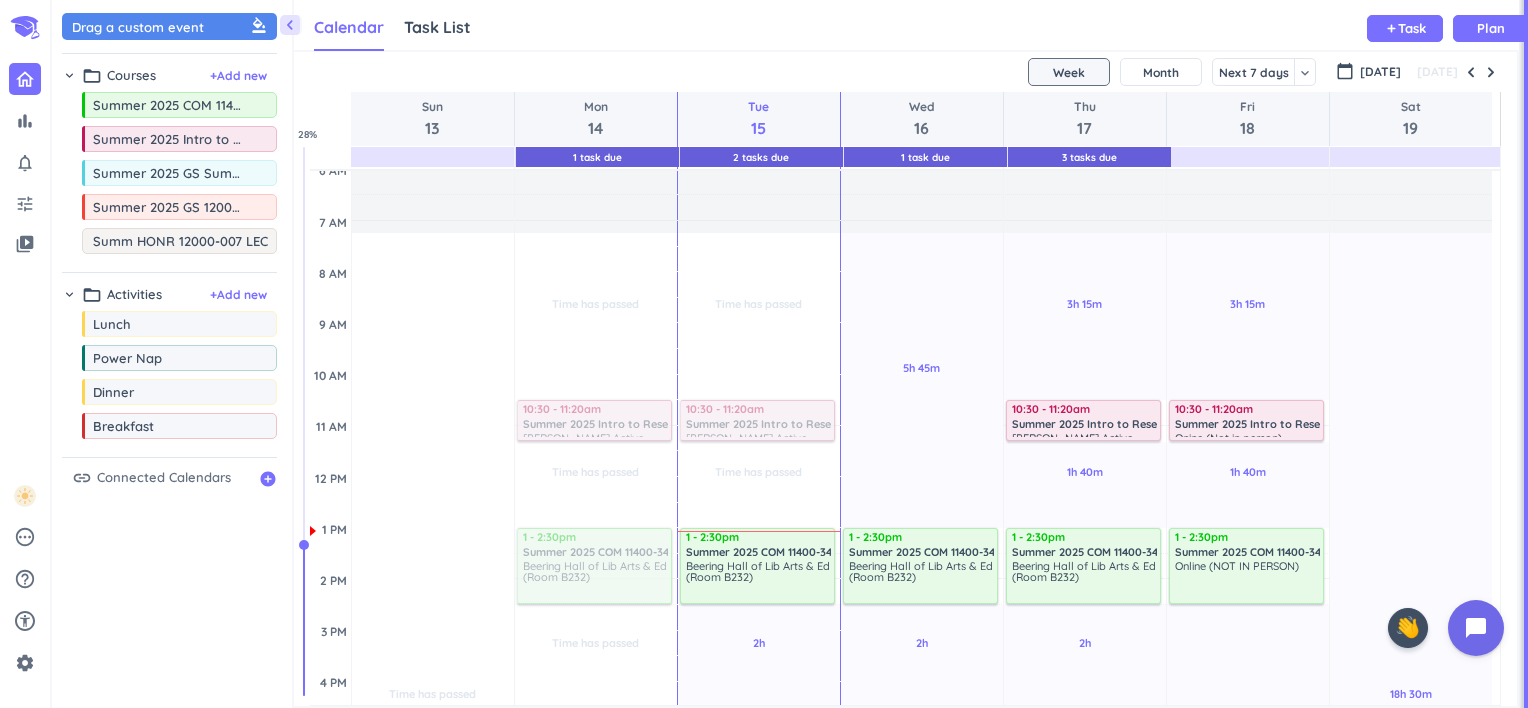 scroll, scrollTop: 0, scrollLeft: 0, axis: both 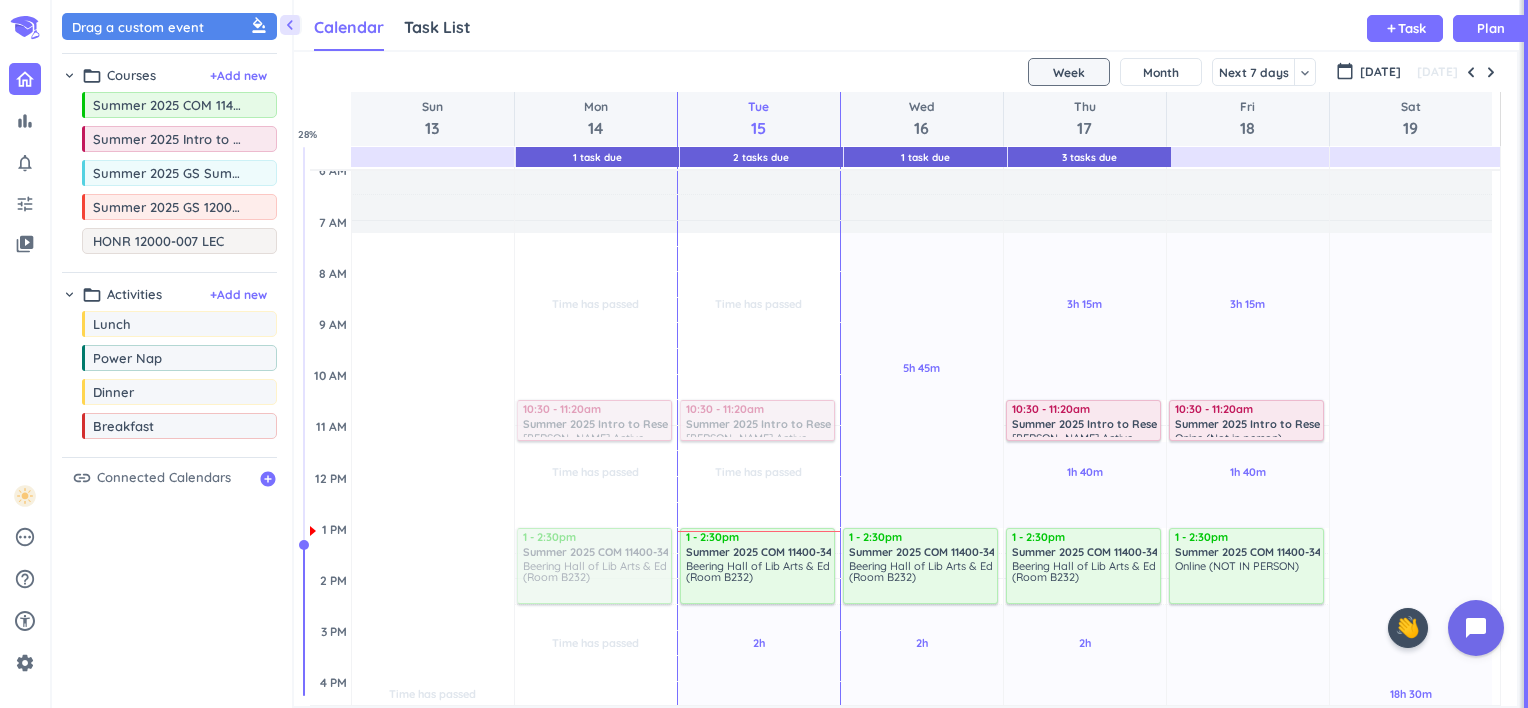 click on "HONR 12000-007 LEC" at bounding box center [184, 241] 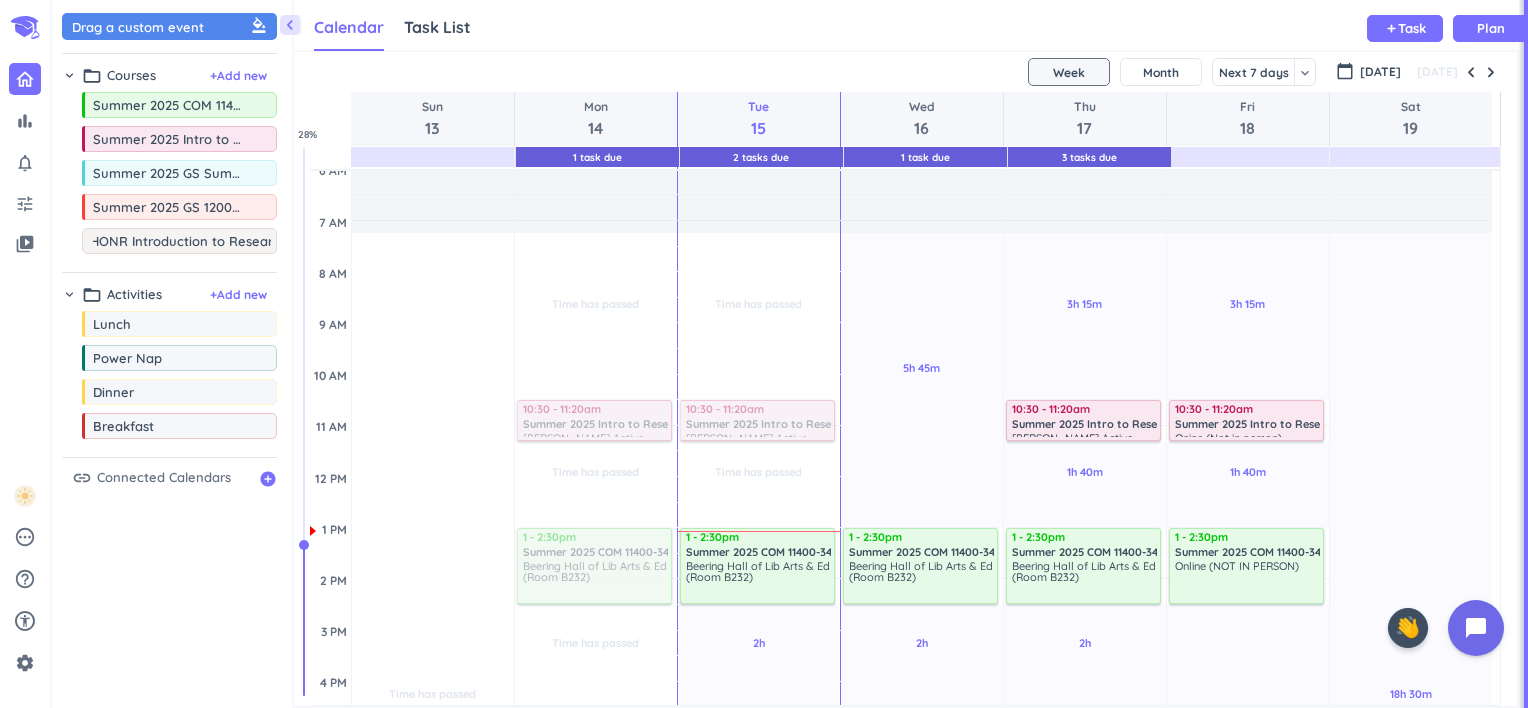 type on "HONR Introduction to Research 12000-007 LEC" 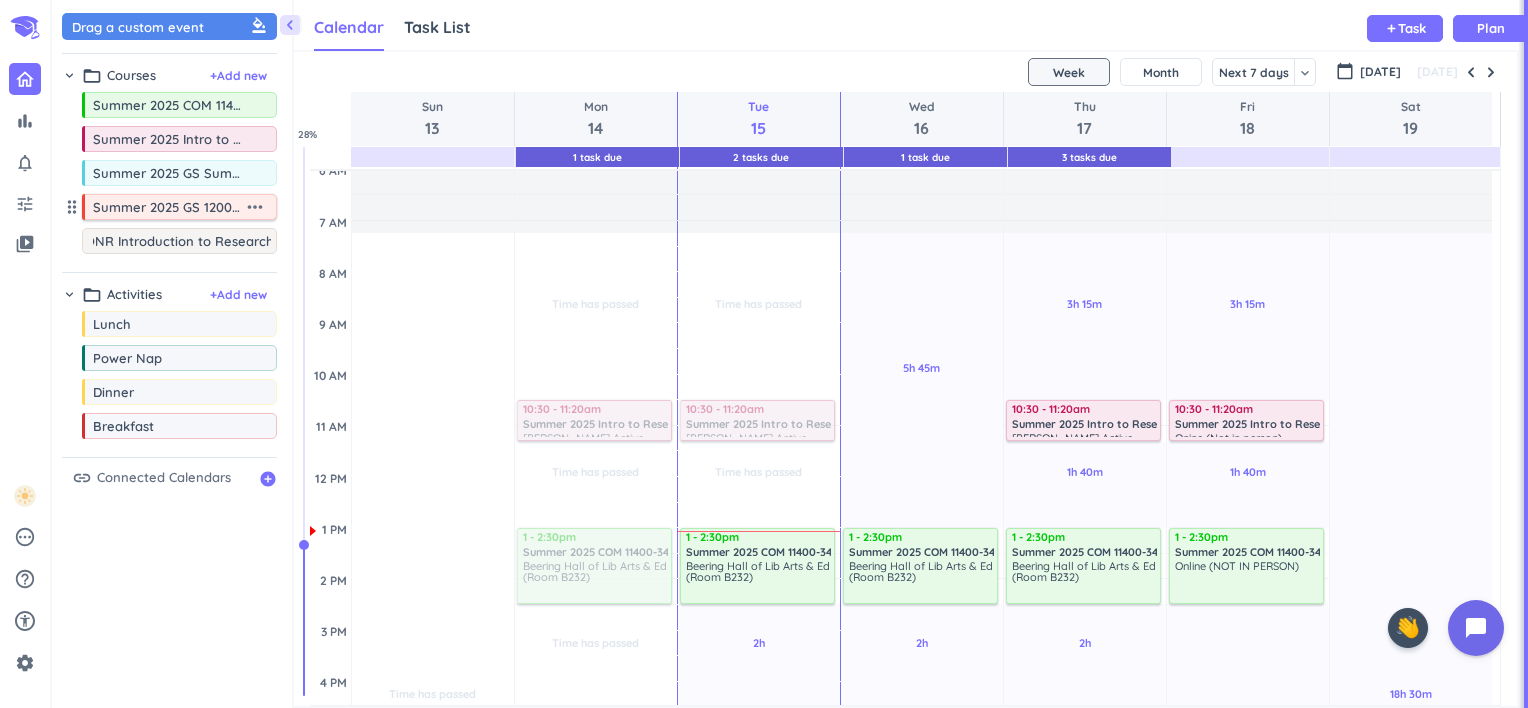 click on "Summer 2025 GS 12000-041 LEC" at bounding box center [168, 207] 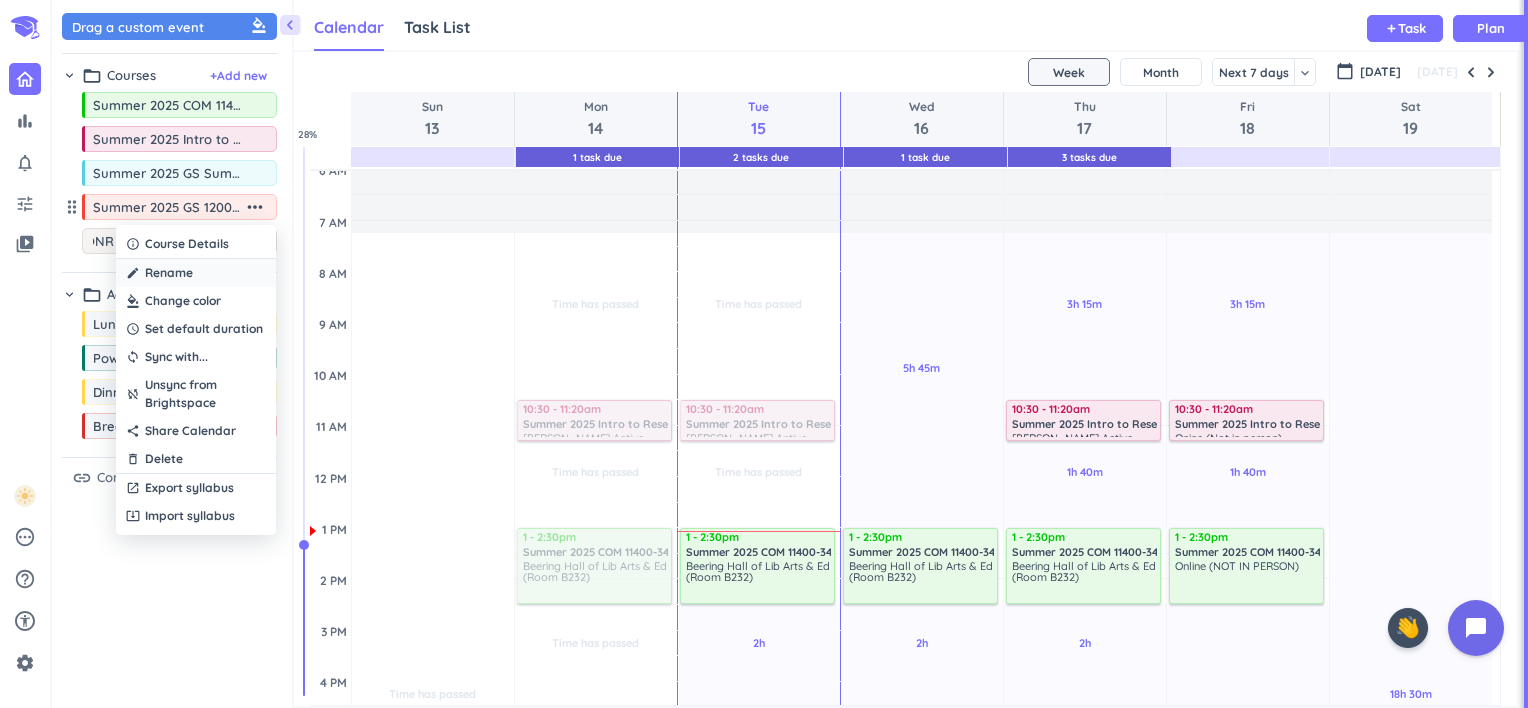 click on "create Rename" at bounding box center [196, 273] 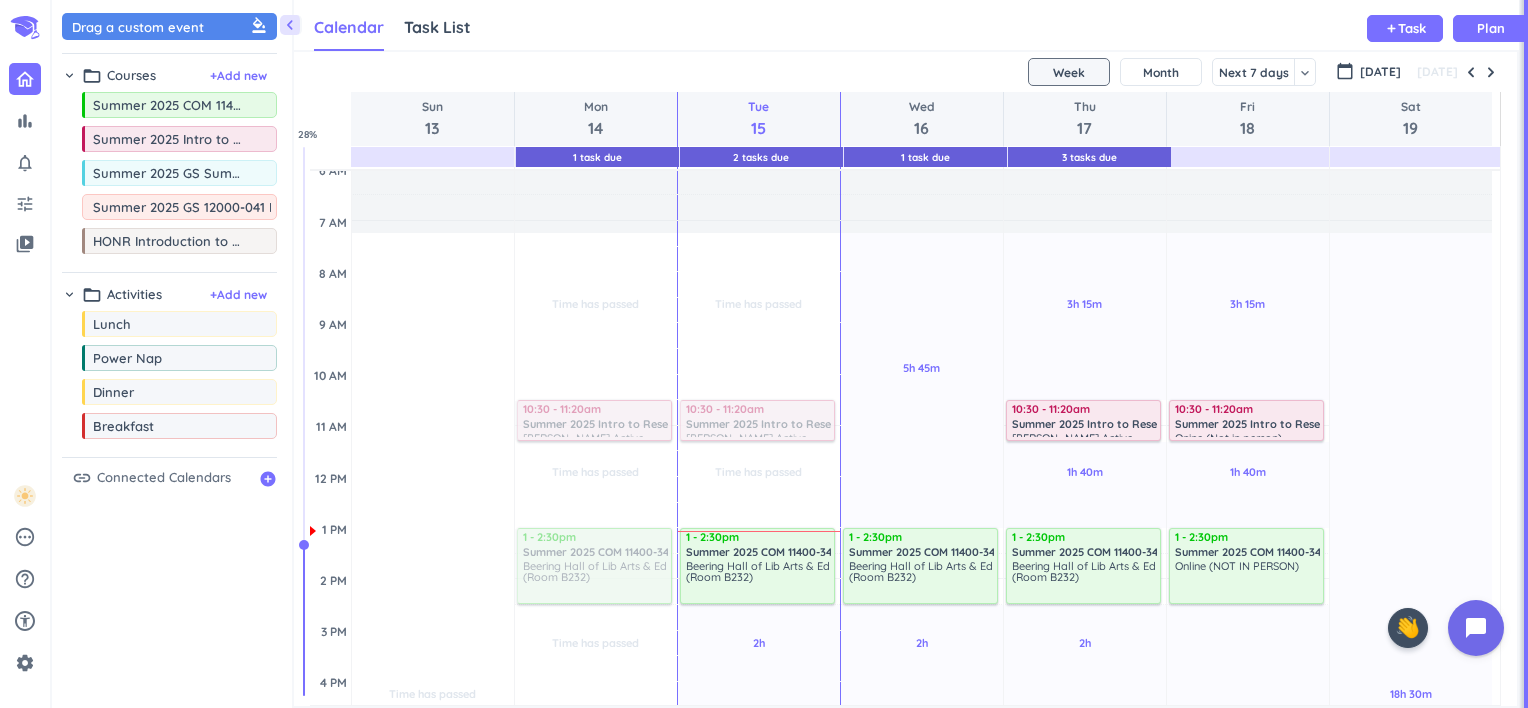 scroll, scrollTop: 0, scrollLeft: 18, axis: horizontal 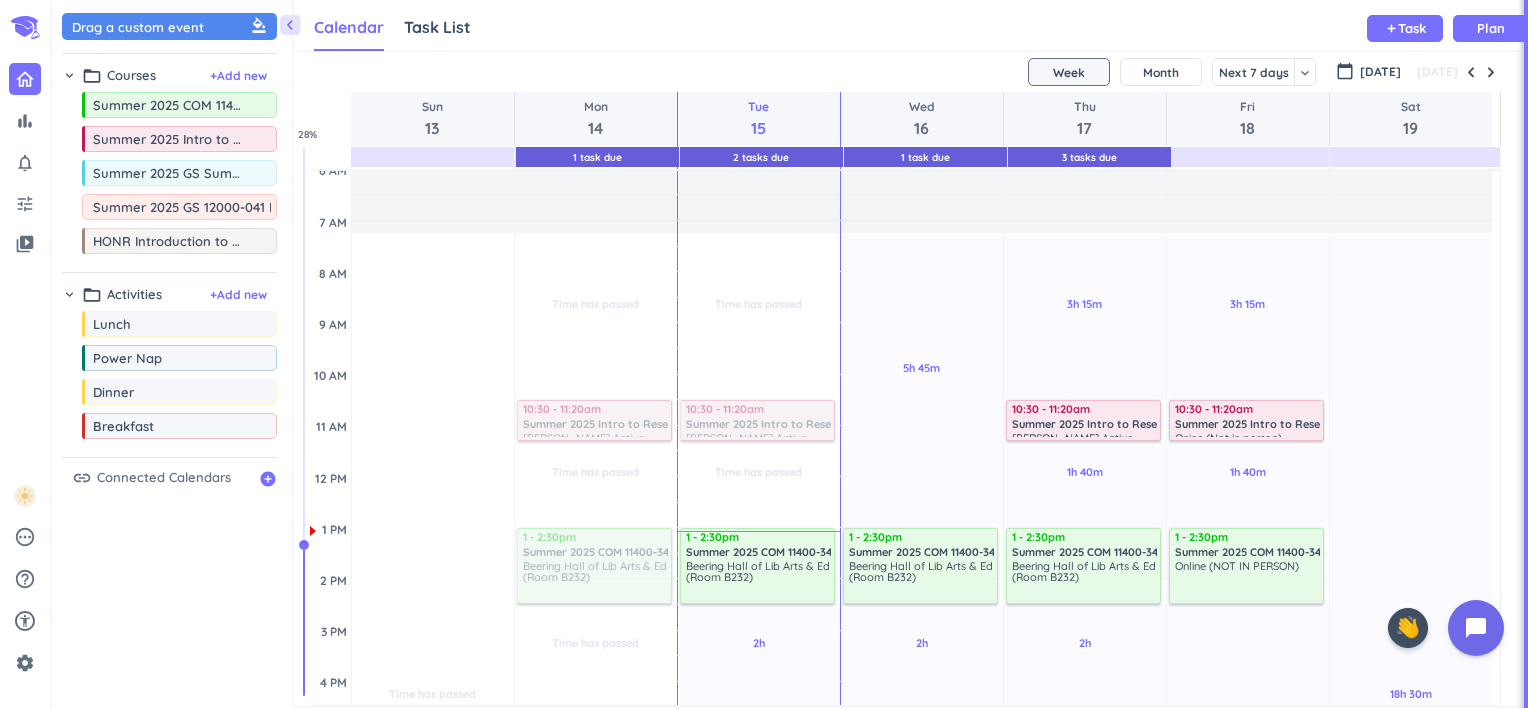 drag, startPoint x: 158, startPoint y: 201, endPoint x: 3, endPoint y: 204, distance: 155.02902 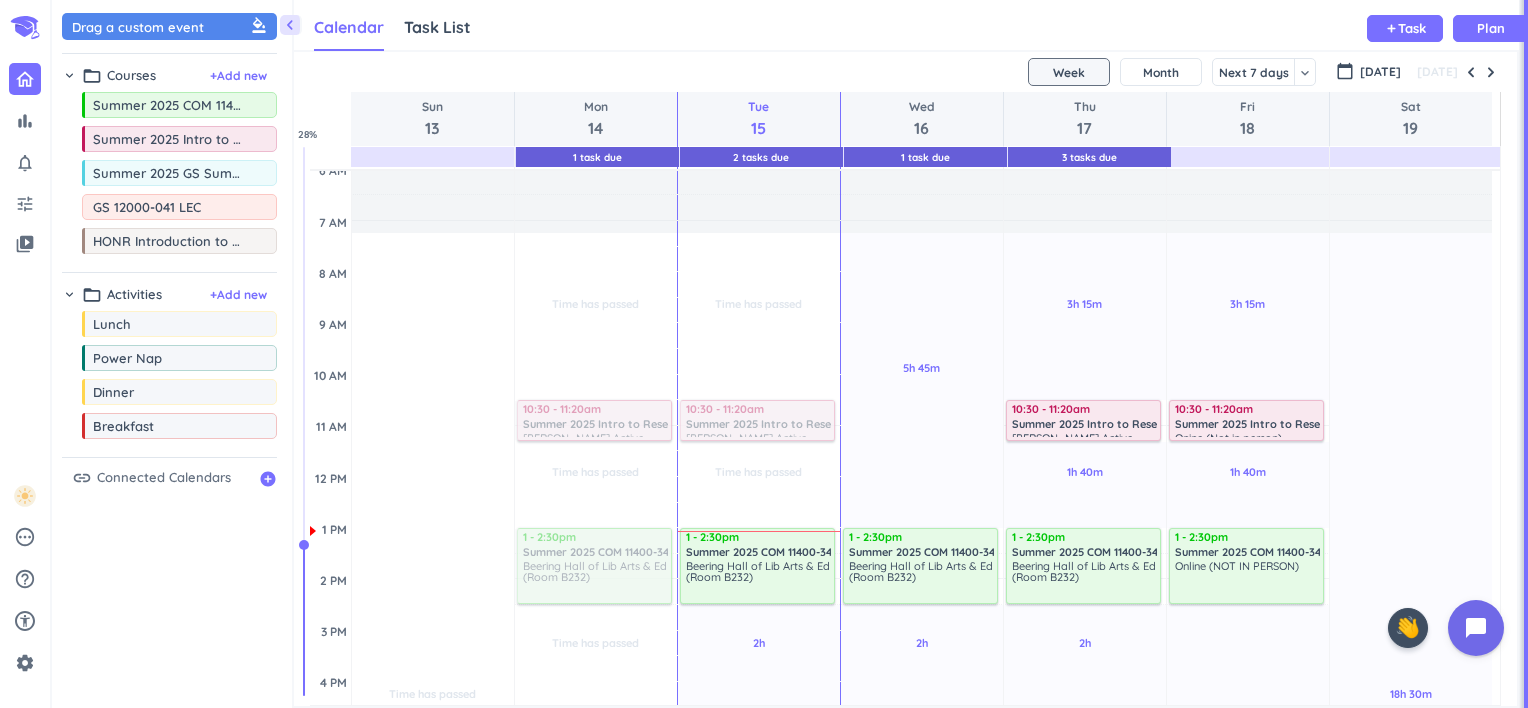 click on "GS 12000-041 LEC" at bounding box center (184, 207) 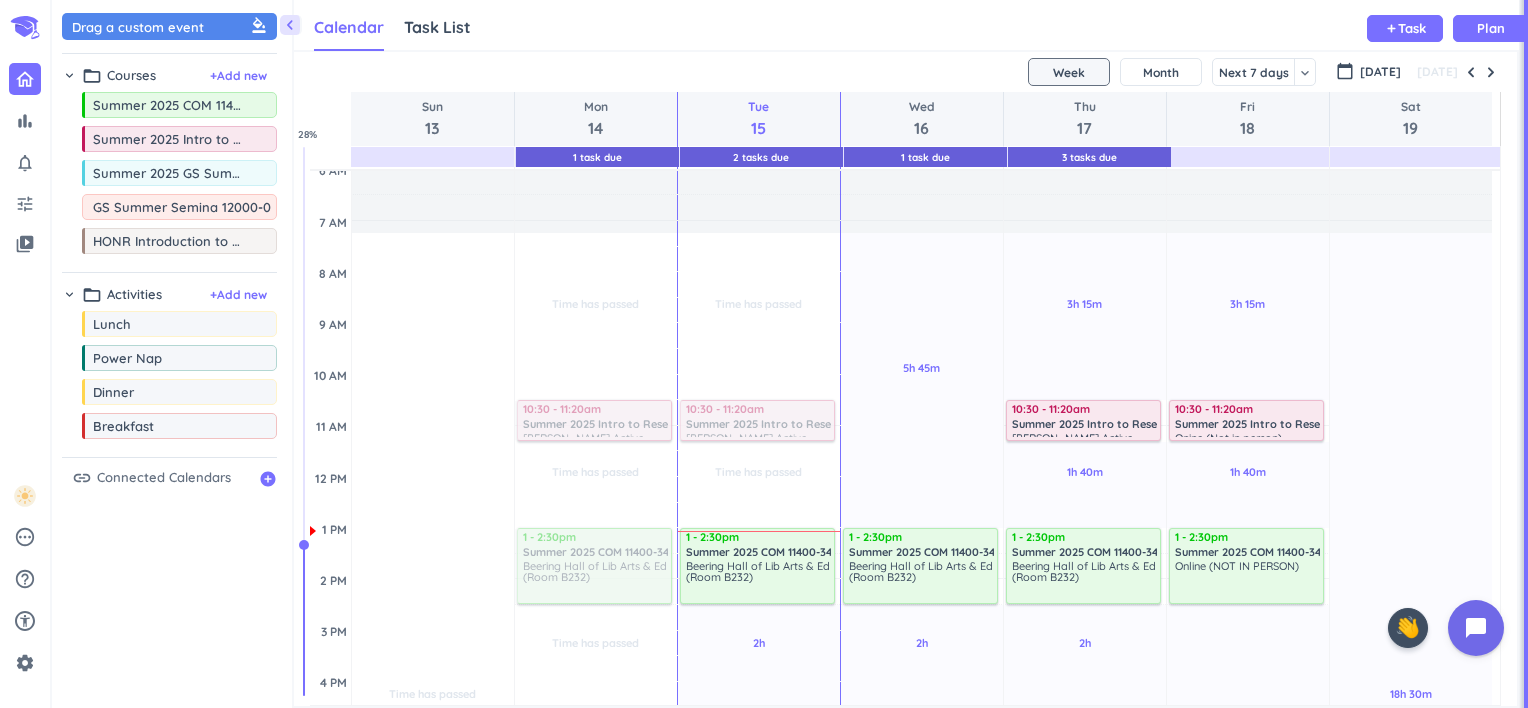 type on "GS Summer Seminar 12000-041 LEC" 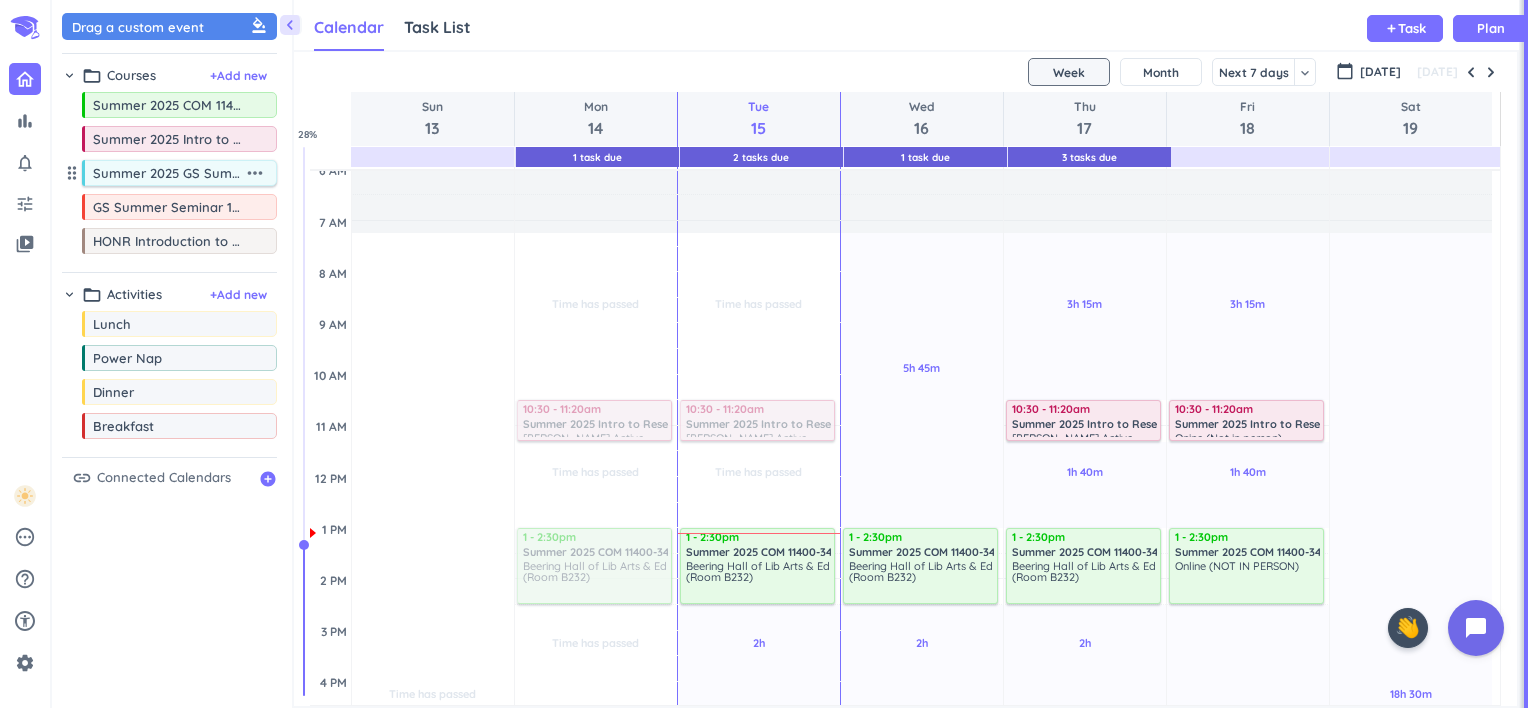 click on "Summer 2025 GS Summer Seminar" at bounding box center (168, 173) 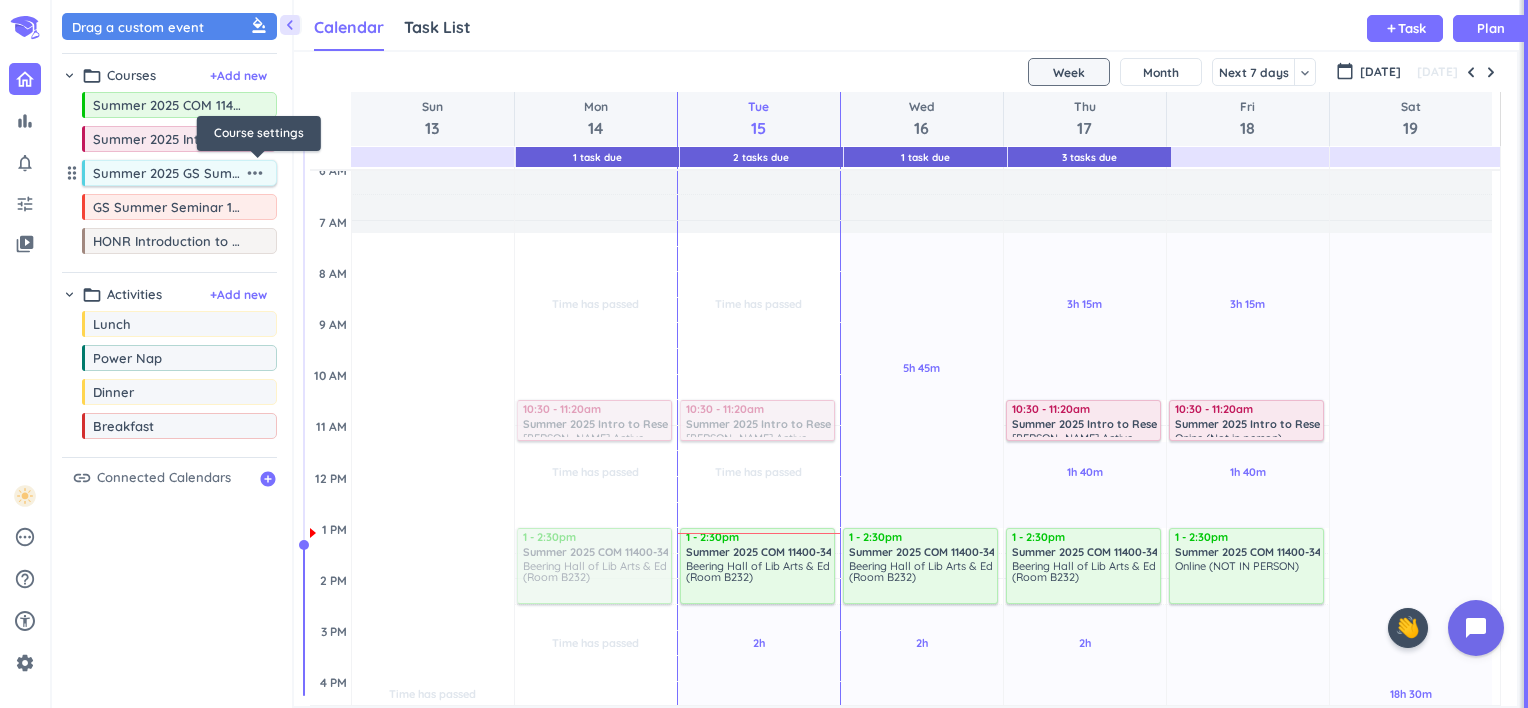 click on "more_horiz" at bounding box center (255, 173) 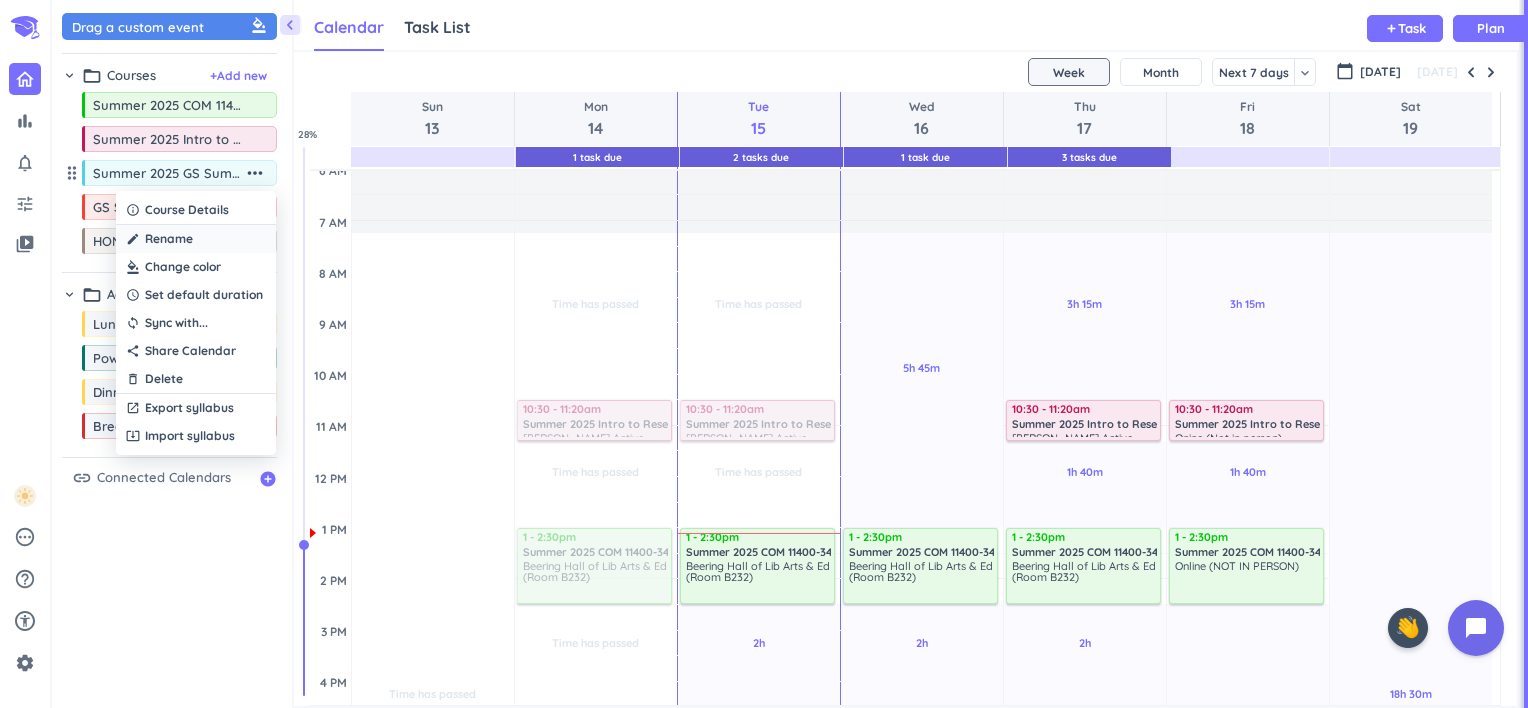click on "Rename" at bounding box center [169, 239] 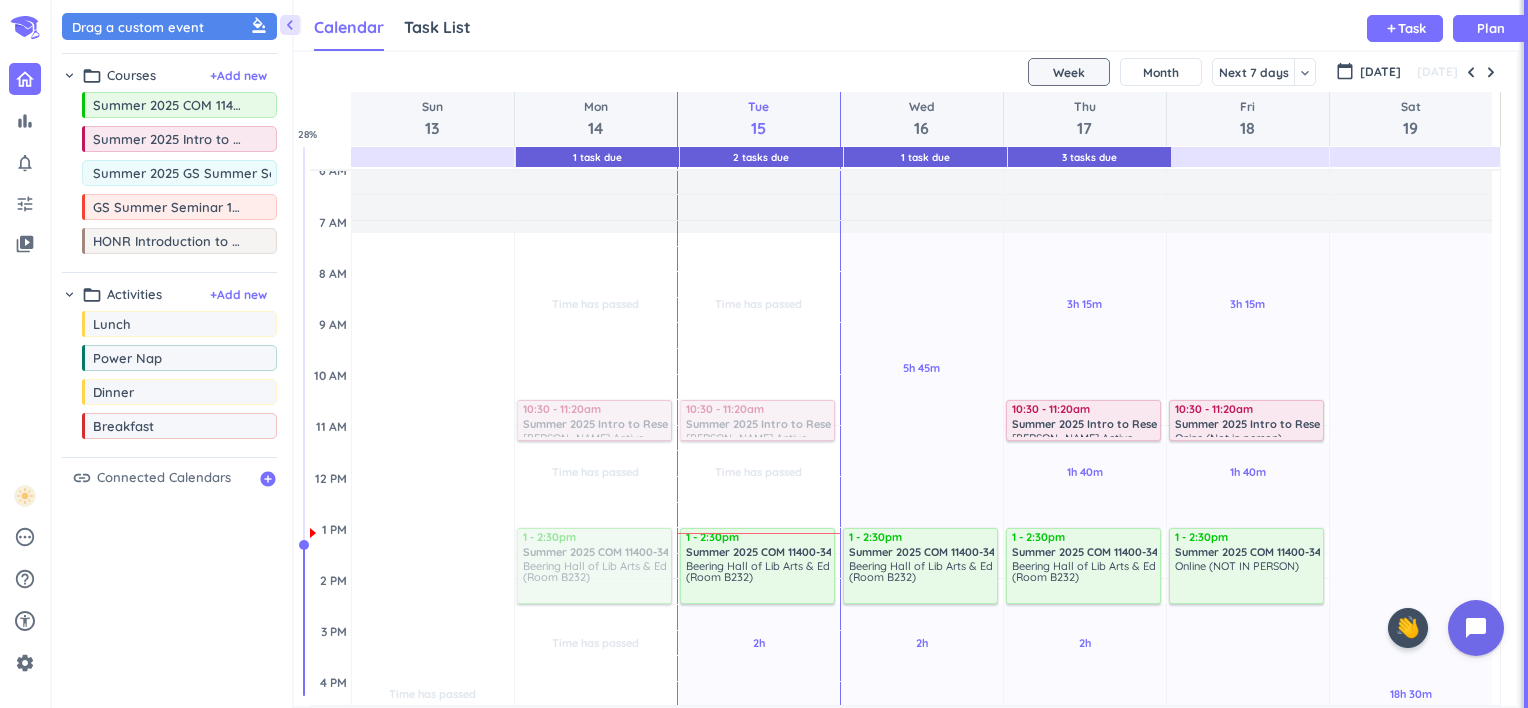 scroll, scrollTop: 0, scrollLeft: 38, axis: horizontal 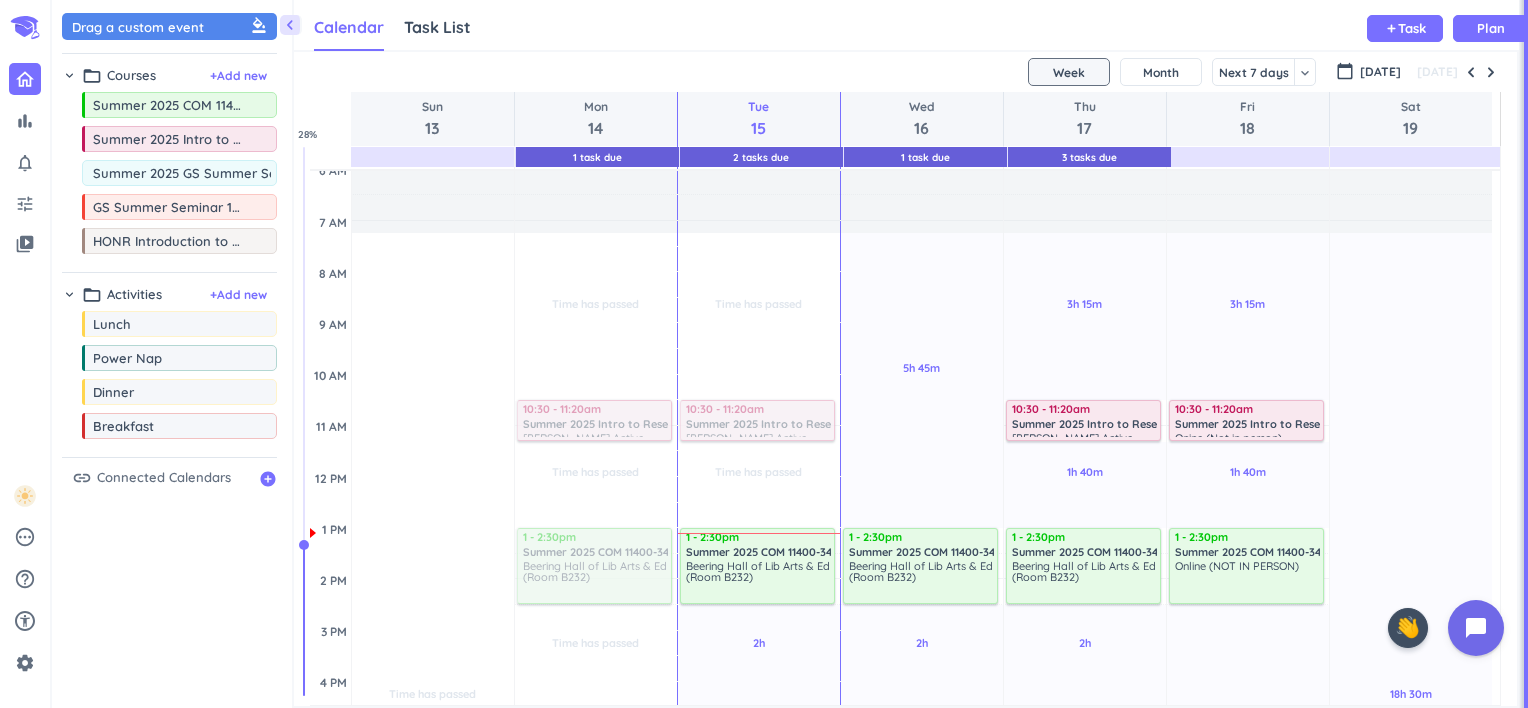 drag, startPoint x: 144, startPoint y: 174, endPoint x: -4, endPoint y: 162, distance: 148.48569 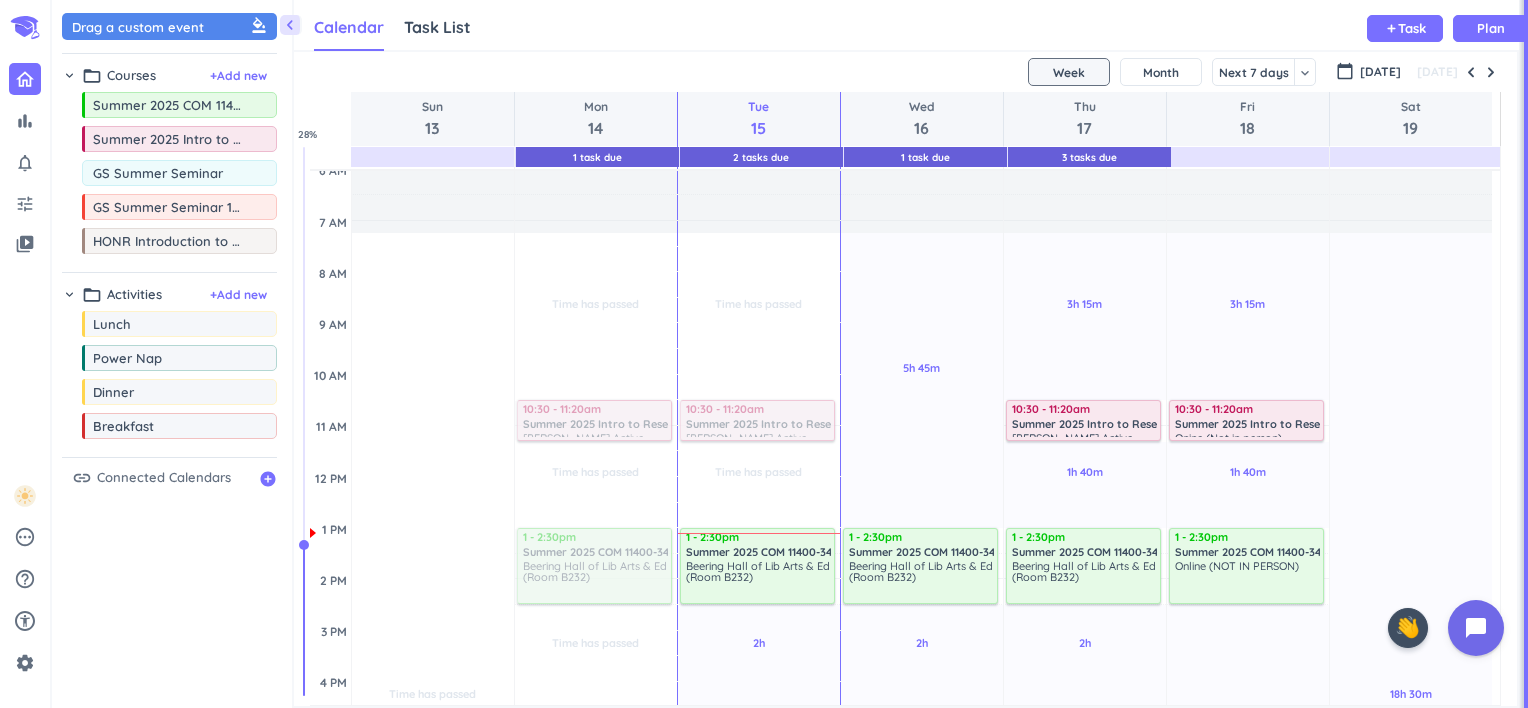 click on "GS Summer Seminar" at bounding box center [184, 173] 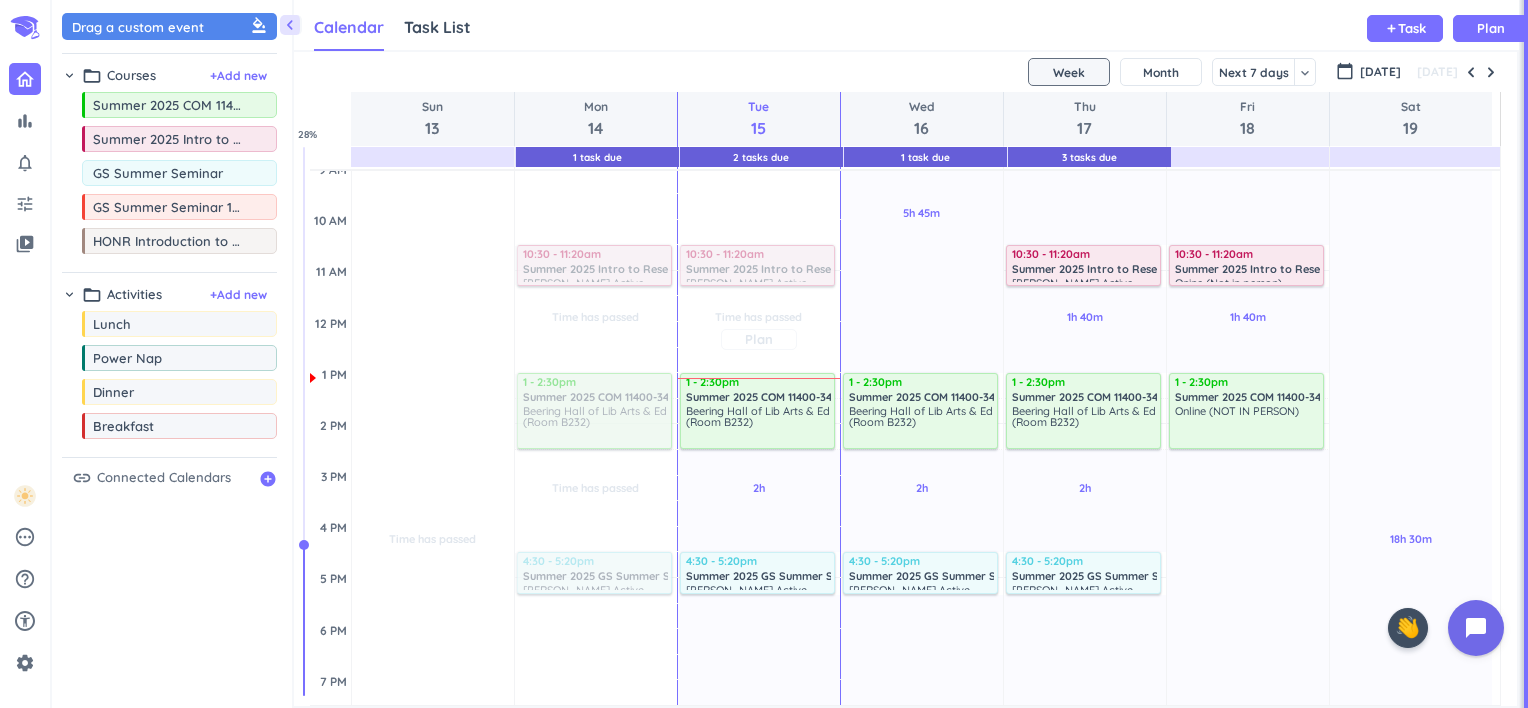 scroll, scrollTop: 172, scrollLeft: 0, axis: vertical 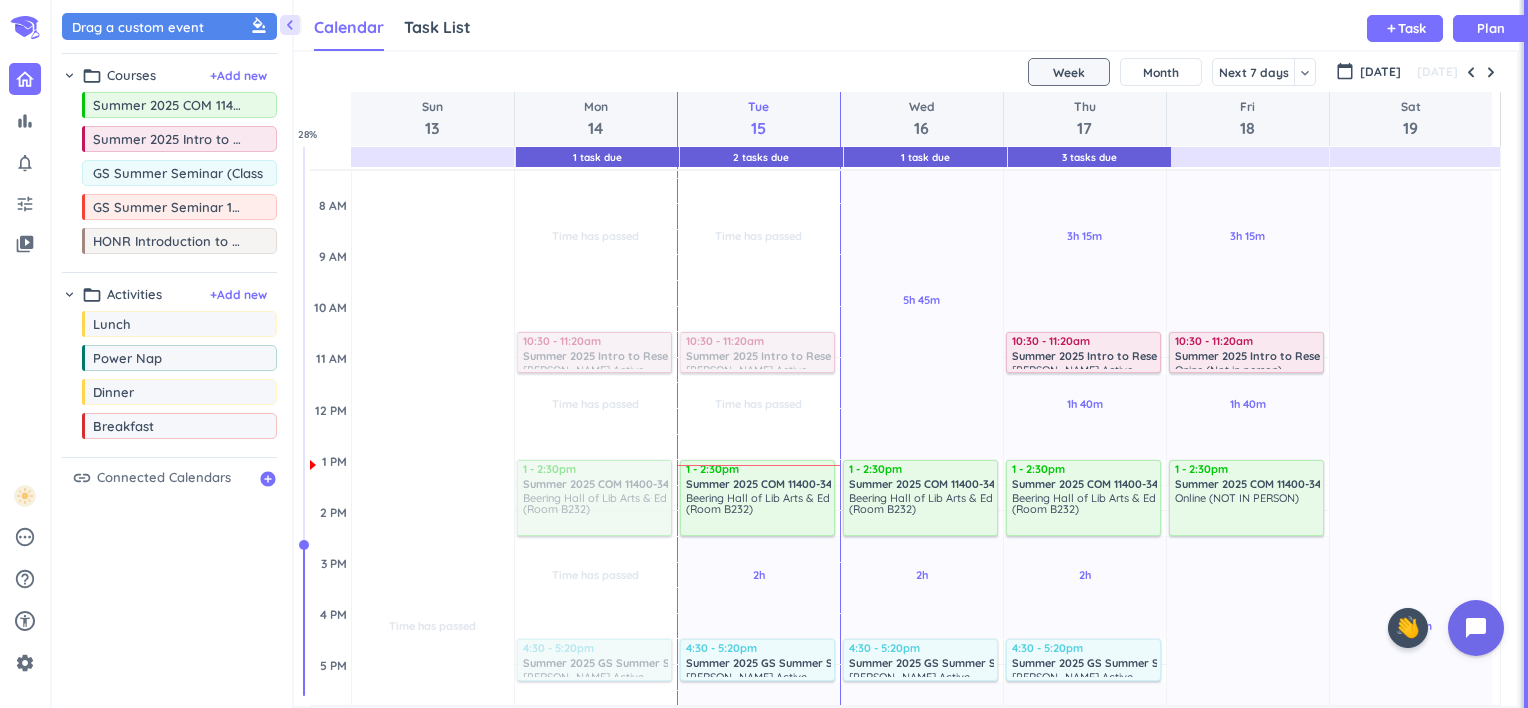 type on "GS Summer Seminar (Class)" 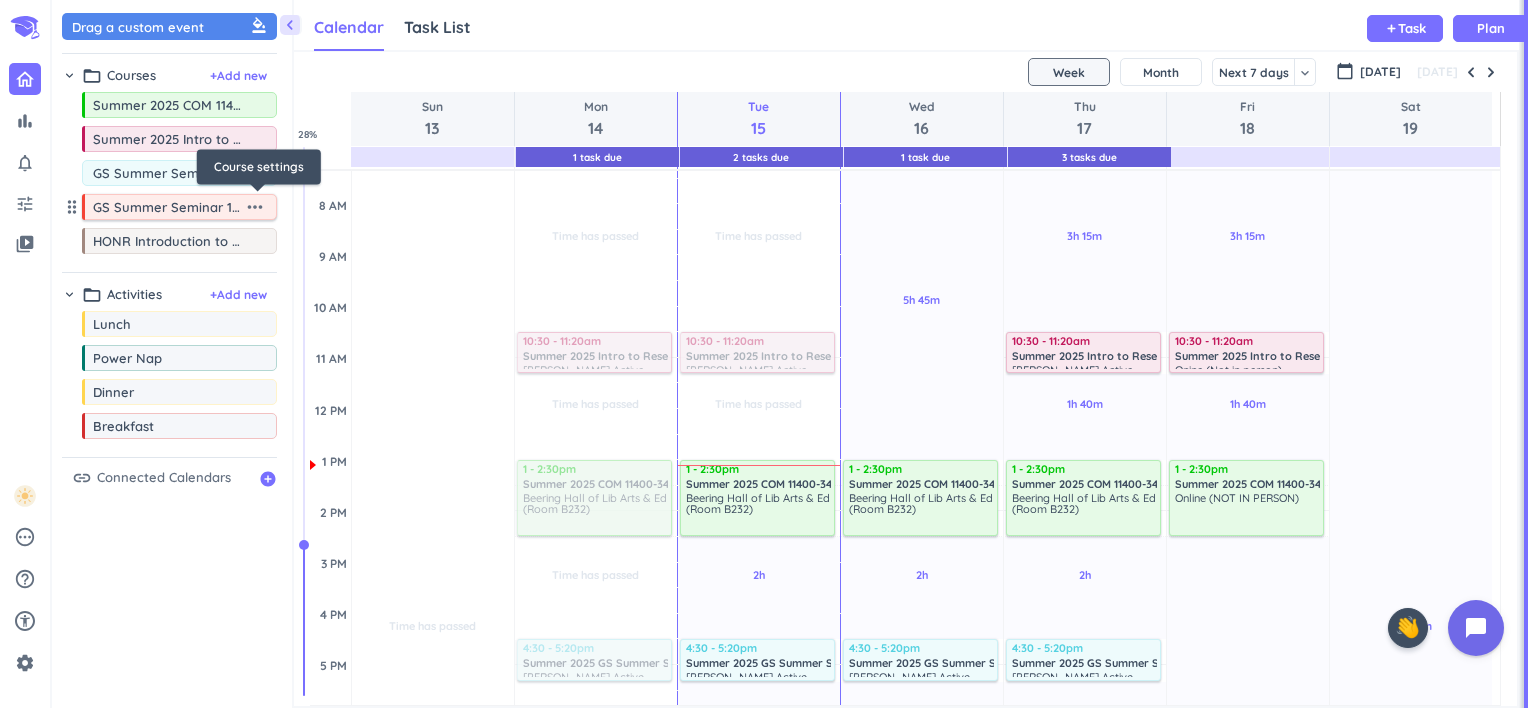click on "more_horiz" at bounding box center (255, 207) 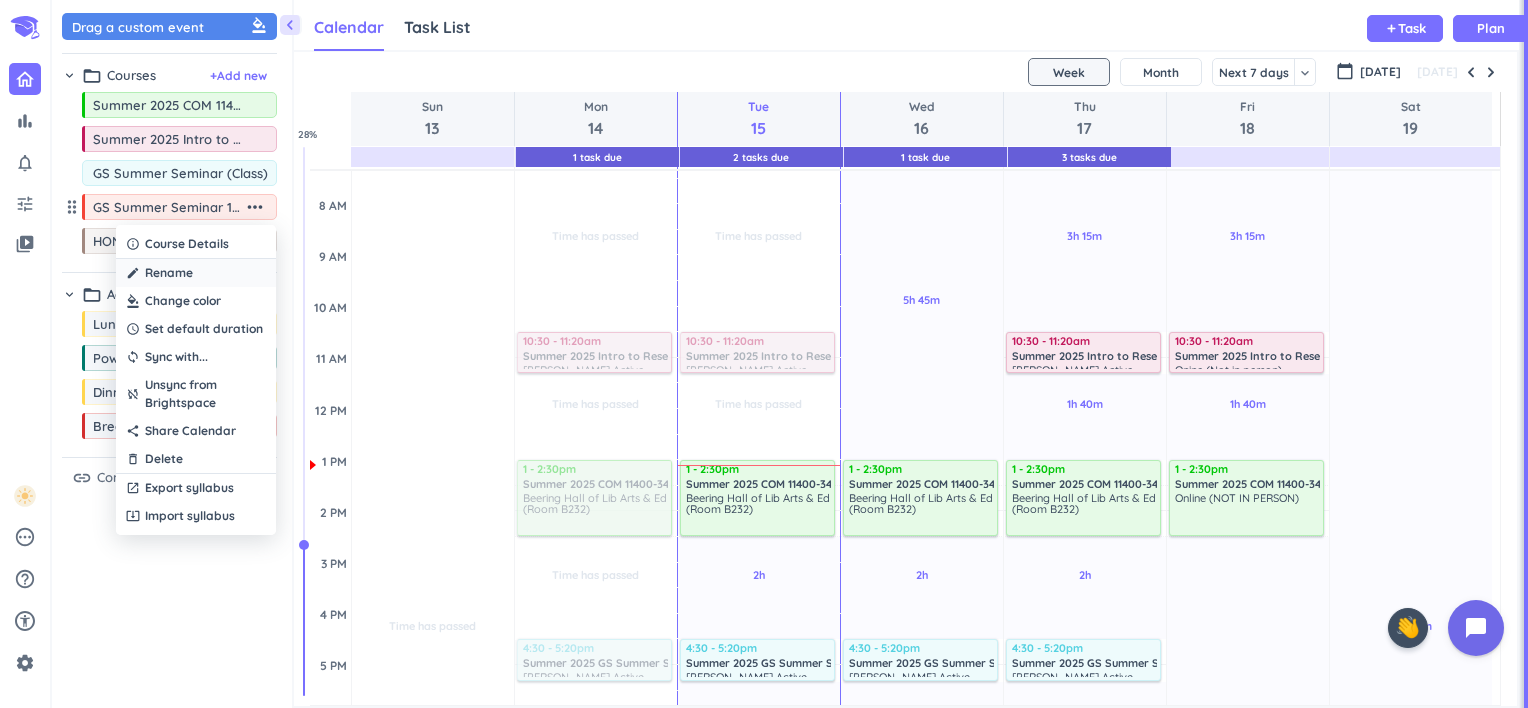 click on "Rename" at bounding box center [169, 273] 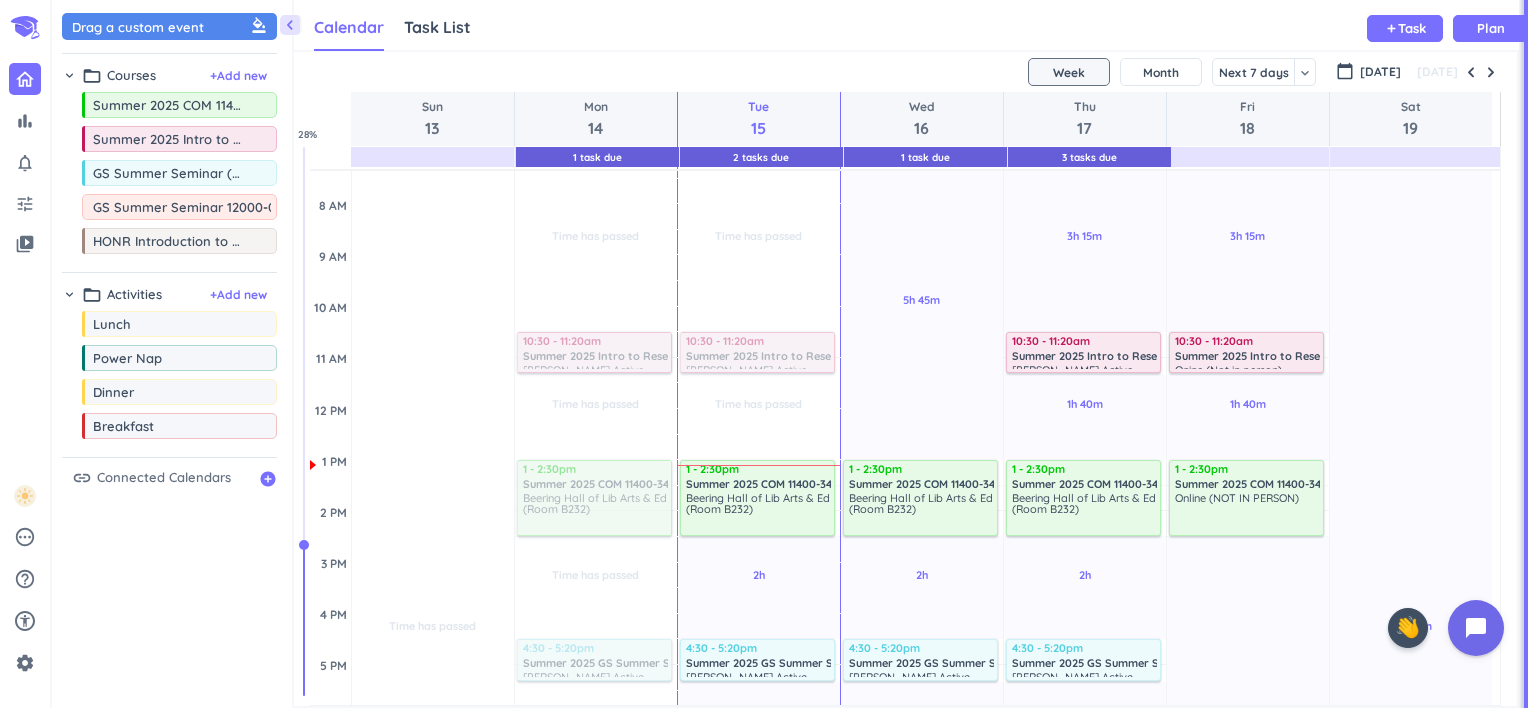 scroll, scrollTop: 0, scrollLeft: 40, axis: horizontal 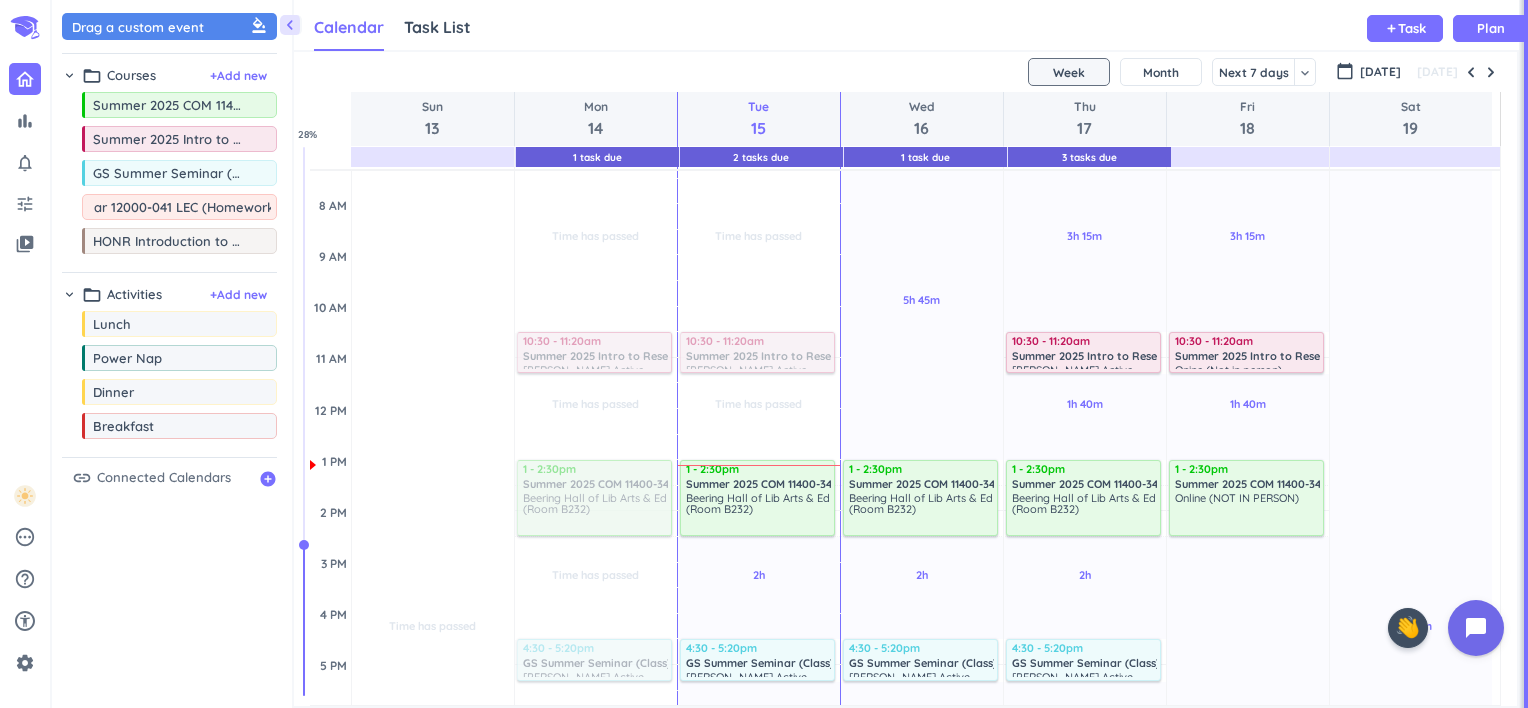 type on "GS Summer Seminar 12000-041 LEC (Homework)" 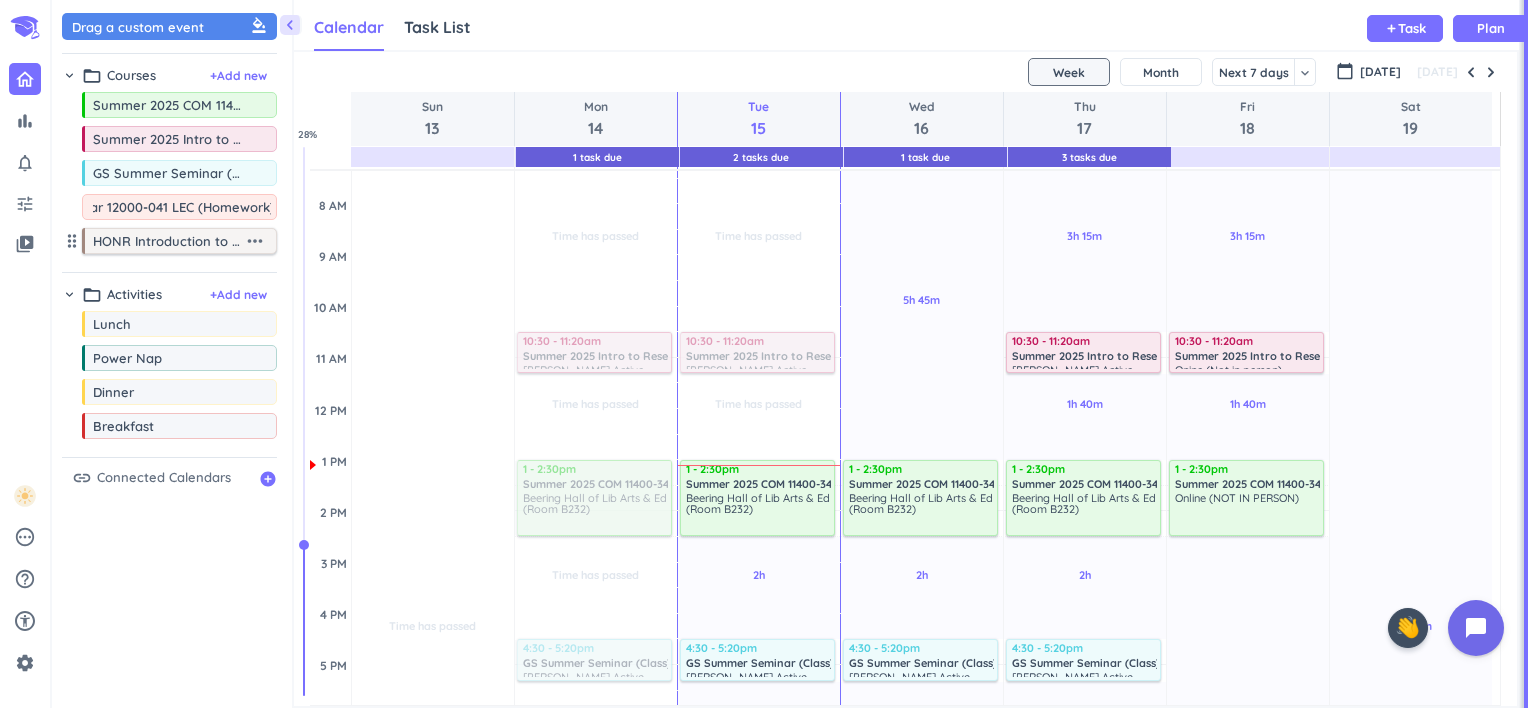 click on "more_horiz" at bounding box center (255, 241) 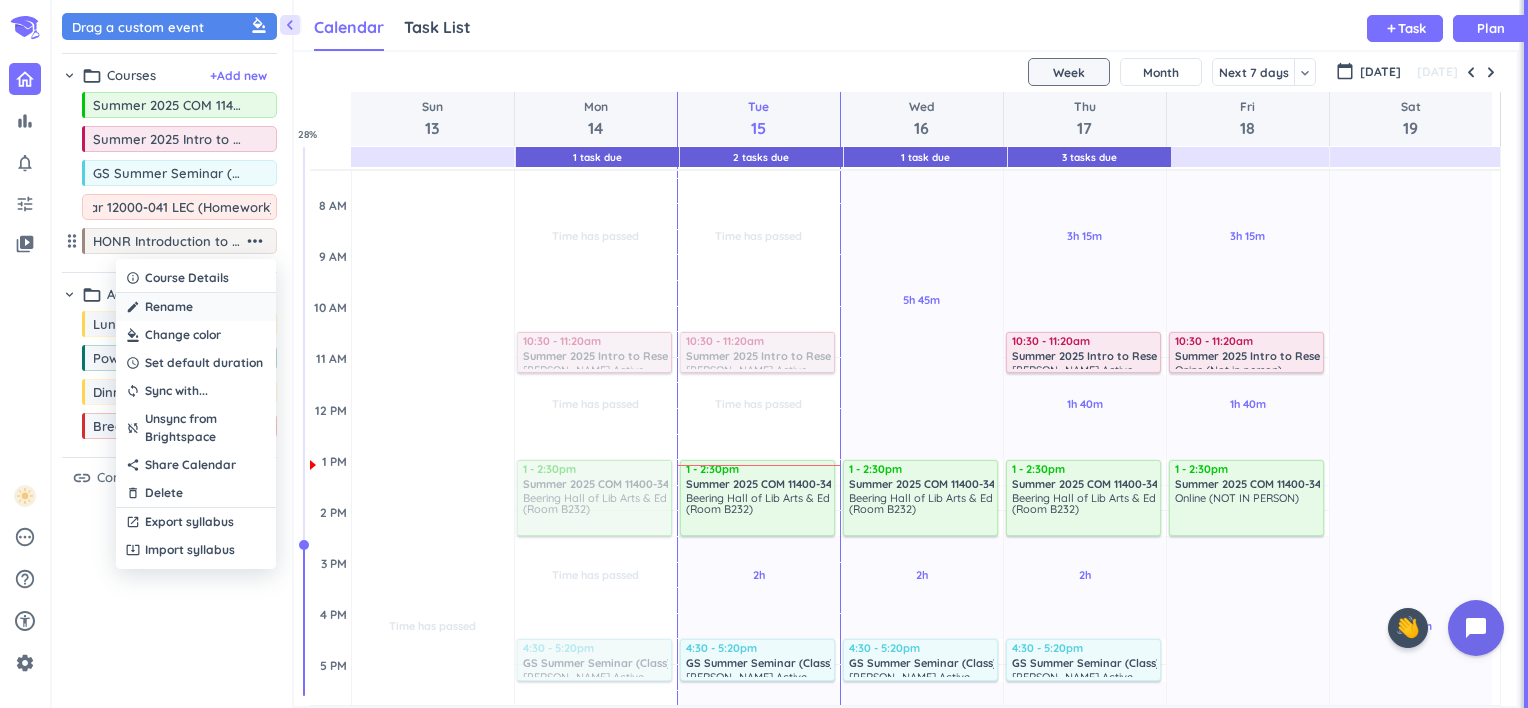 click on "create Rename" at bounding box center (196, 307) 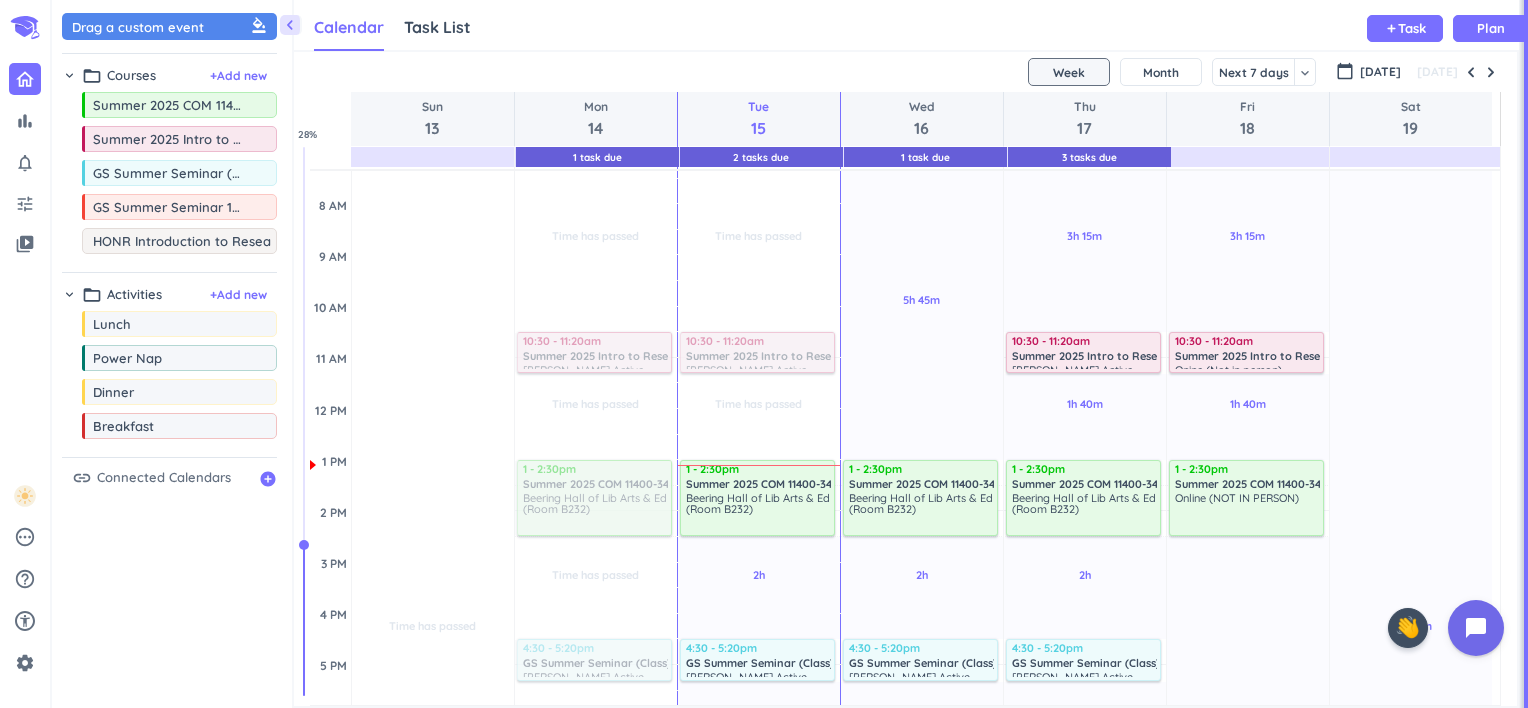 scroll, scrollTop: 0, scrollLeft: 109, axis: horizontal 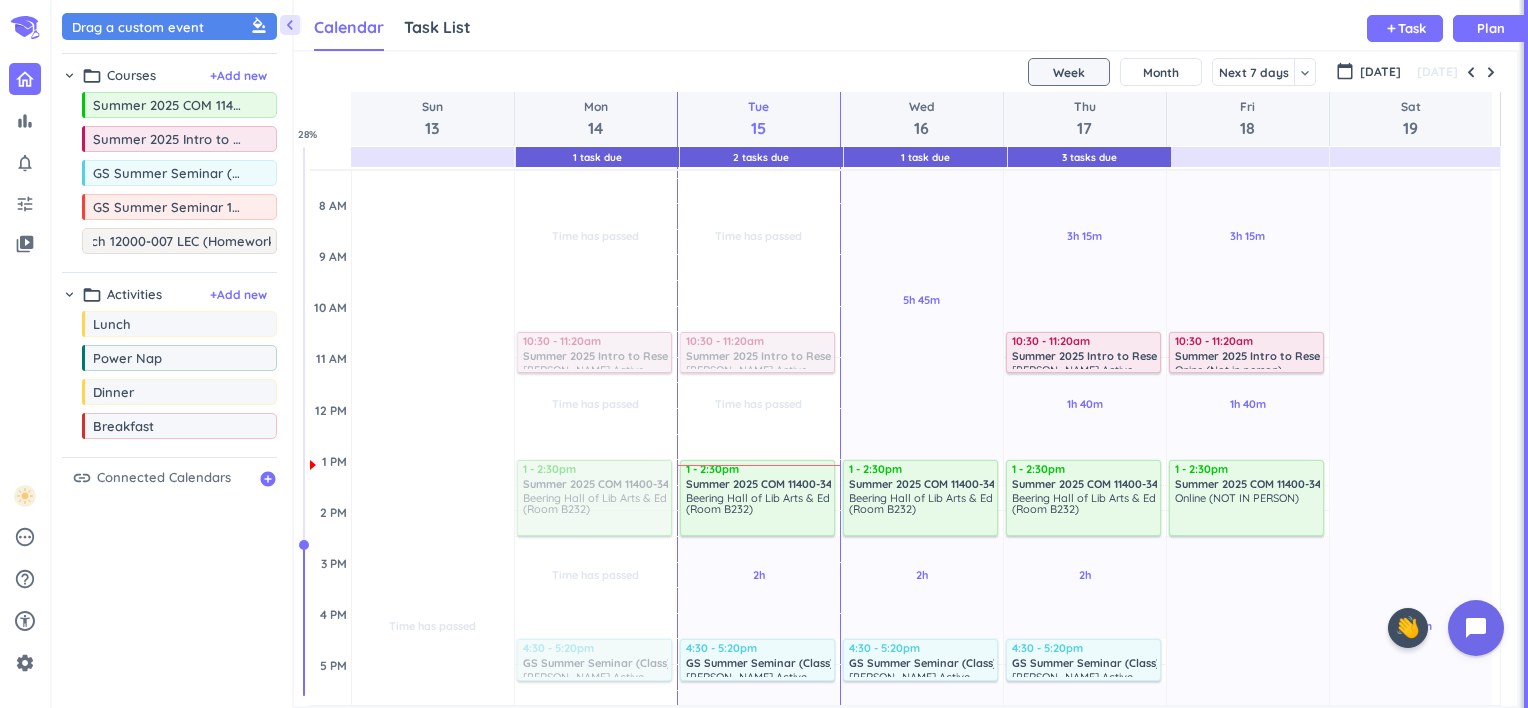 type on "HONR Introduction to Research 12000-007 LEC (Homework)" 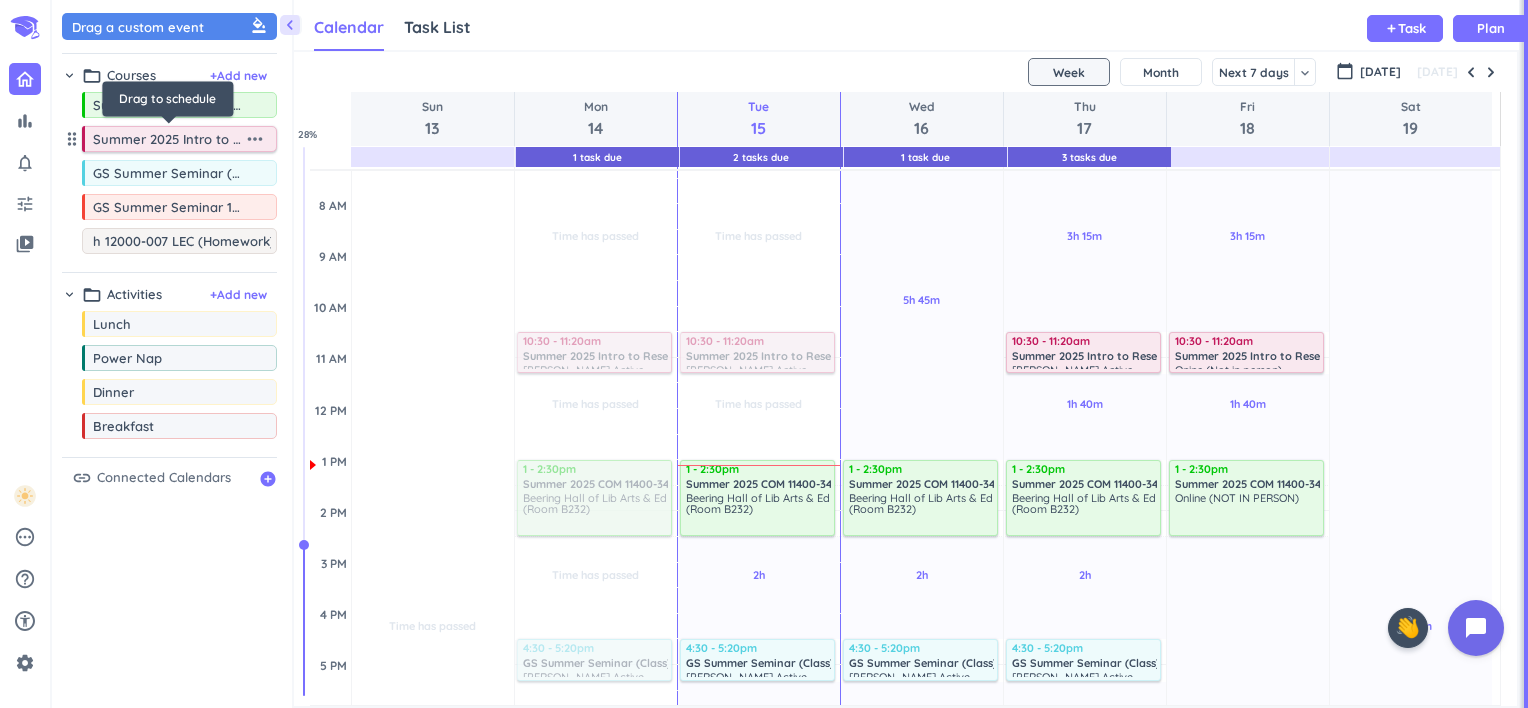 click on "Summer 2025 Intro to Research" at bounding box center (168, 139) 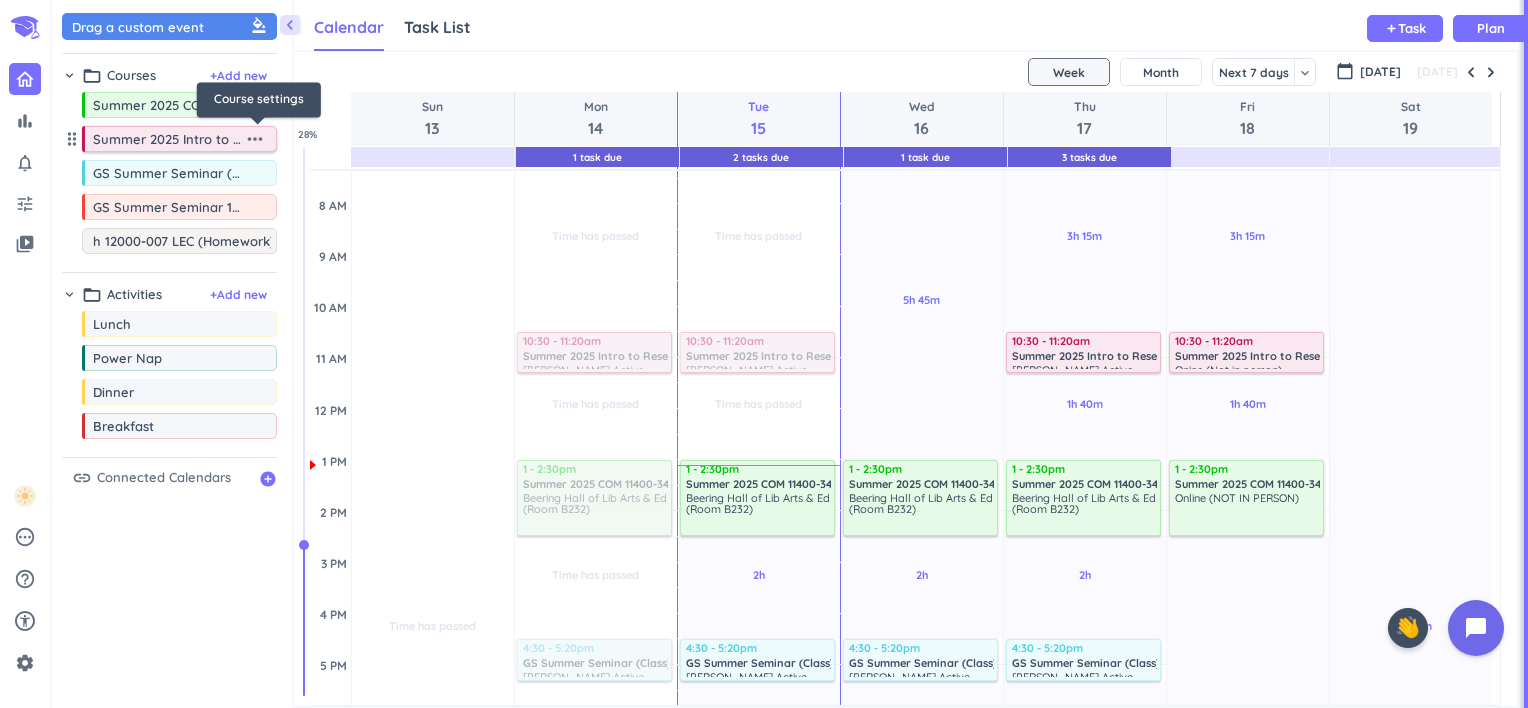 click on "more_horiz" at bounding box center (255, 139) 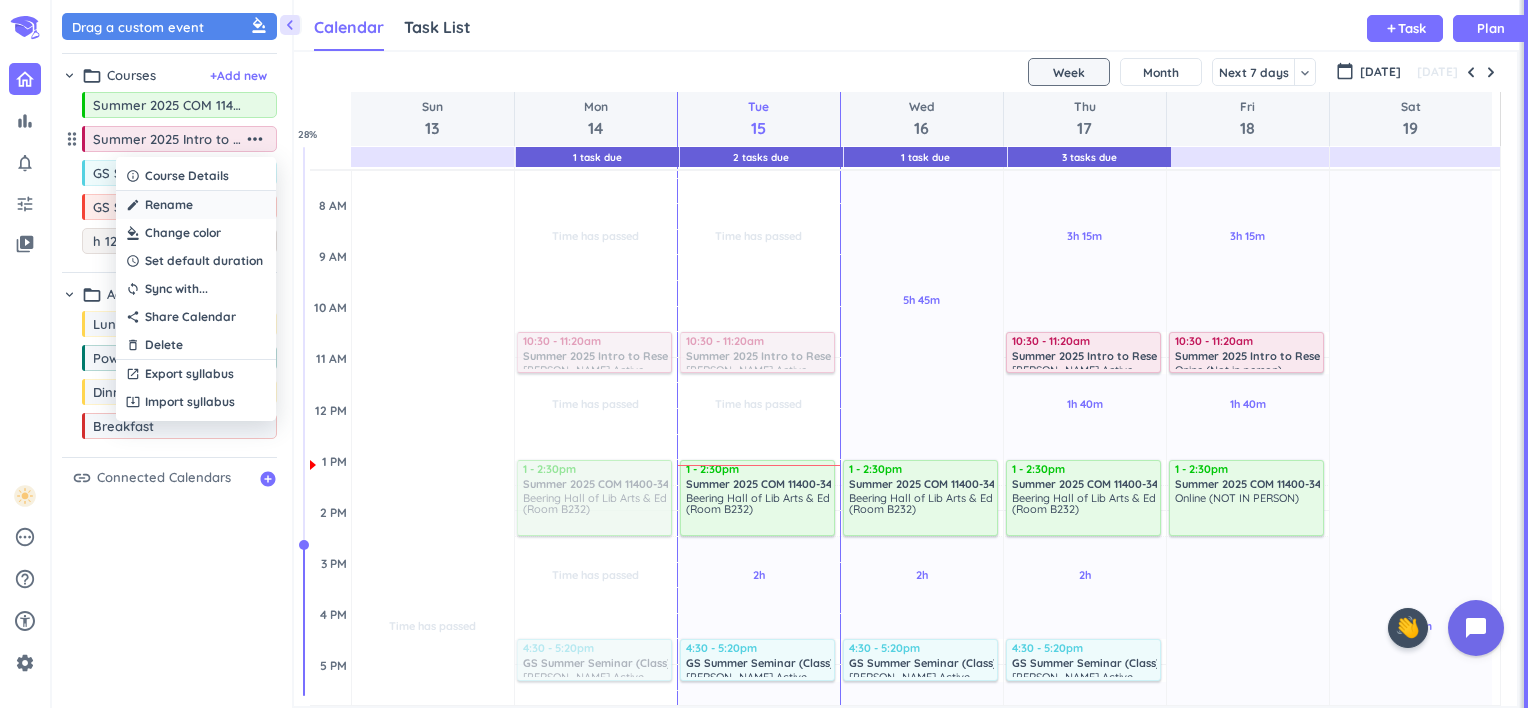 click on "create Rename" at bounding box center (196, 205) 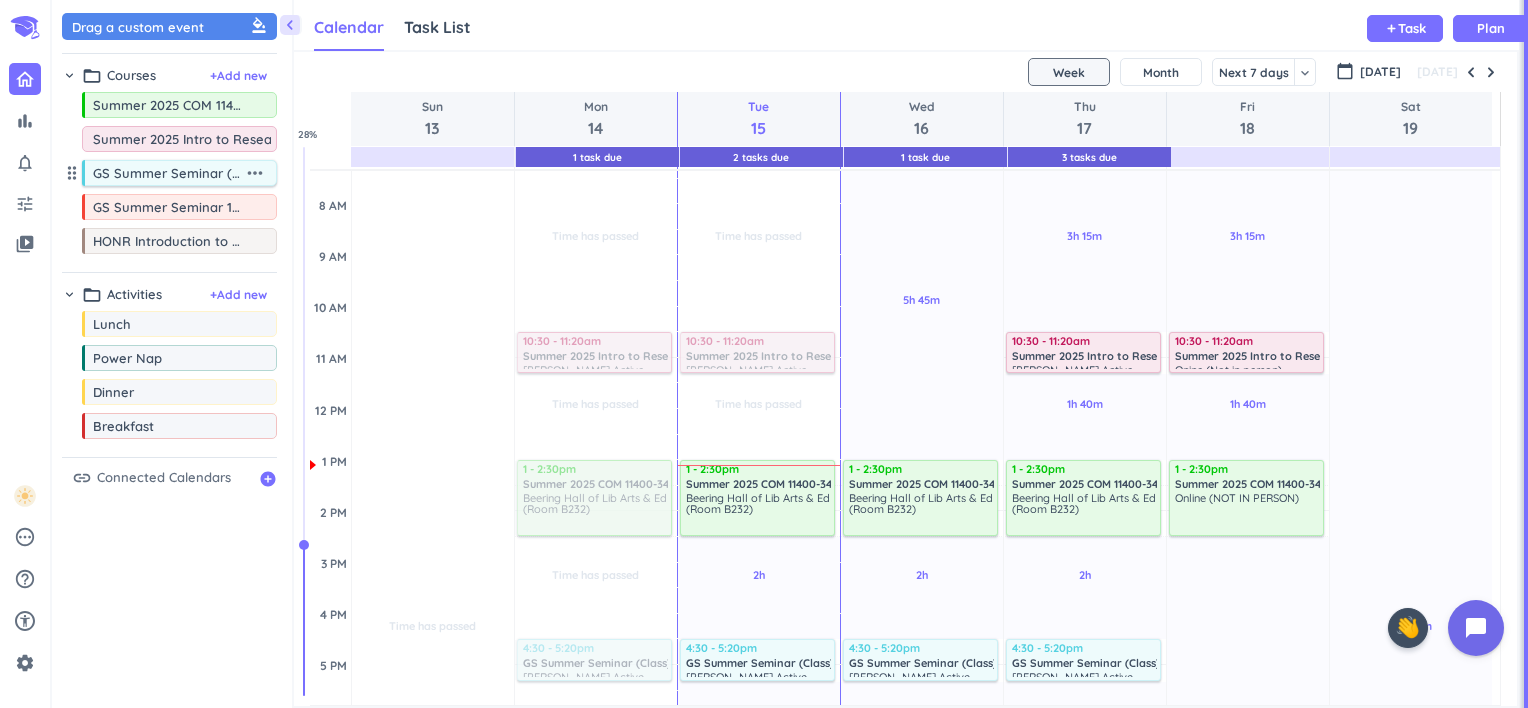 scroll, scrollTop: 0, scrollLeft: 18, axis: horizontal 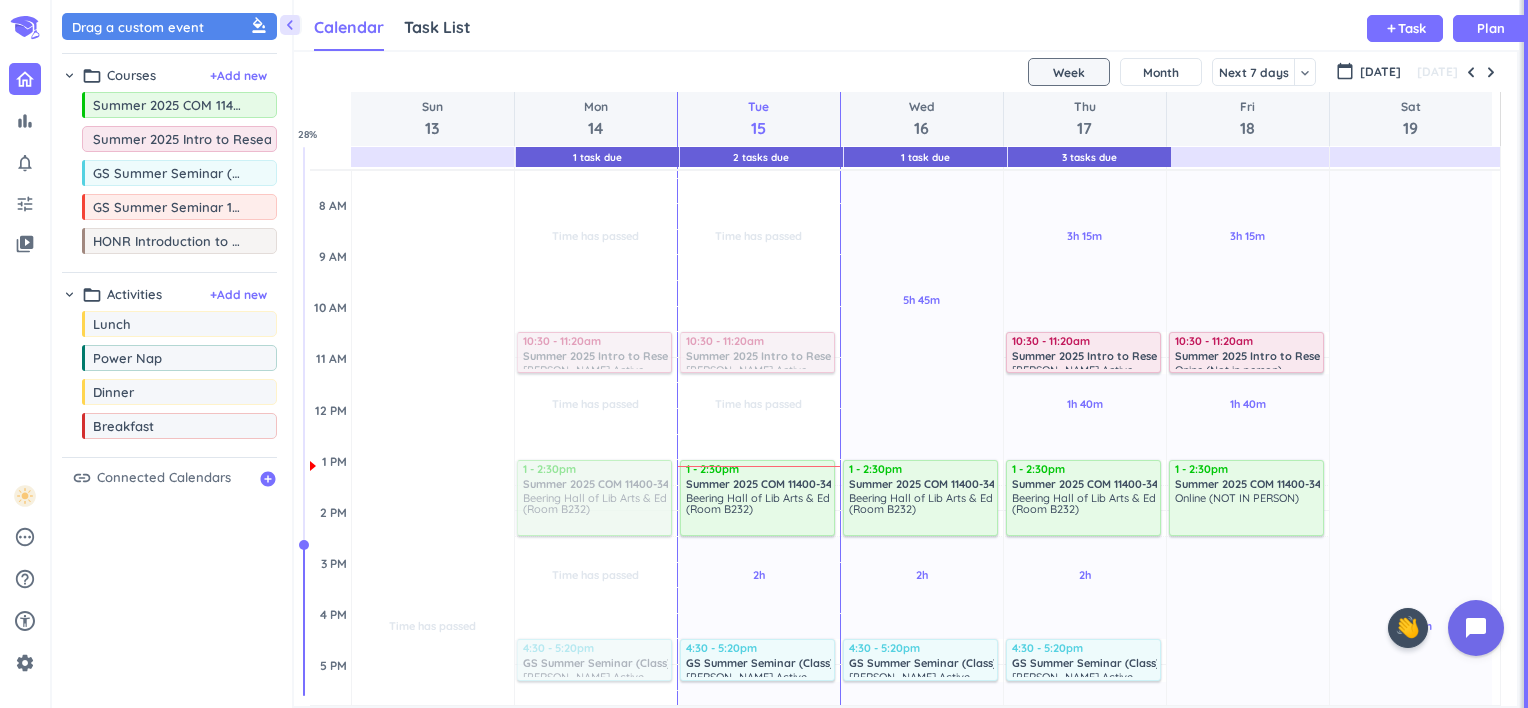 drag, startPoint x: 163, startPoint y: 138, endPoint x: -4, endPoint y: 155, distance: 167.86304 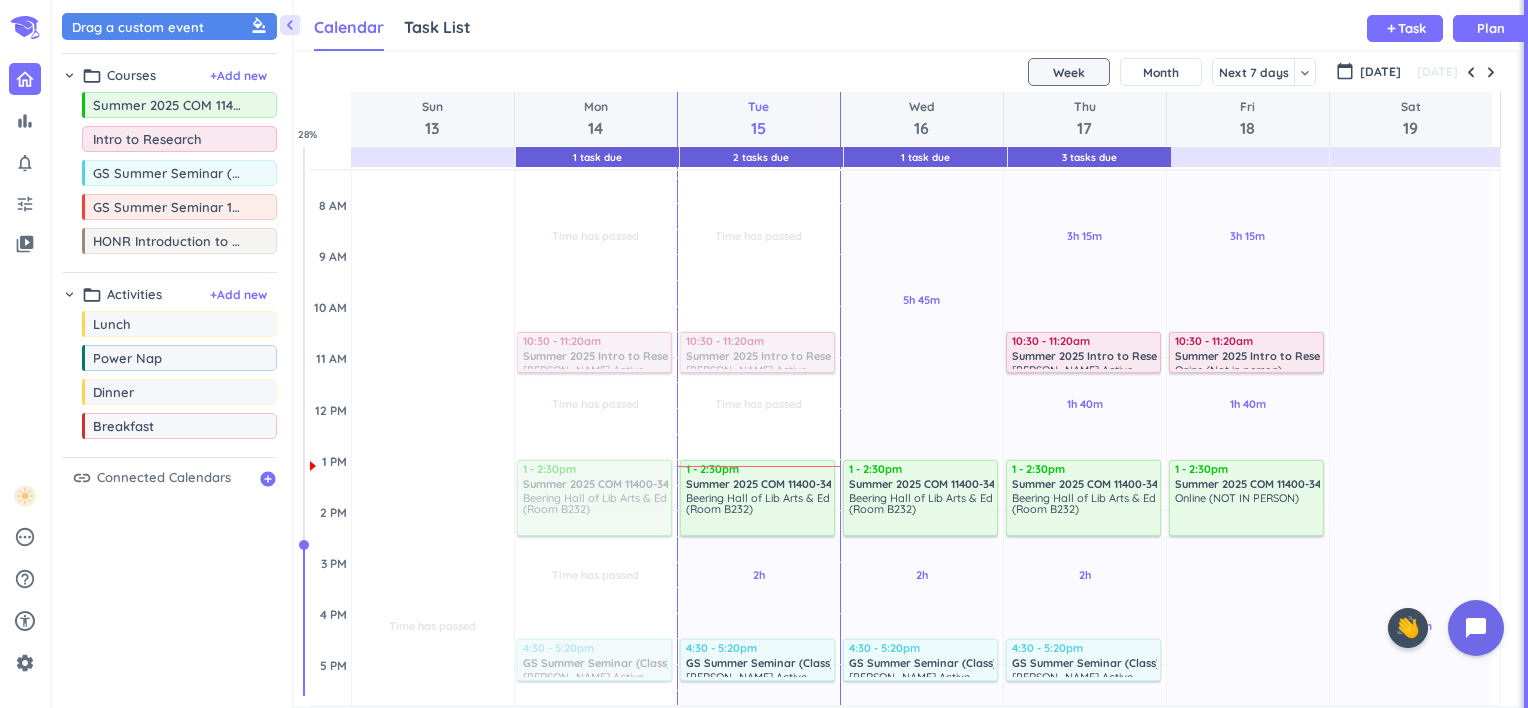 click on "Intro to Research" at bounding box center [184, 139] 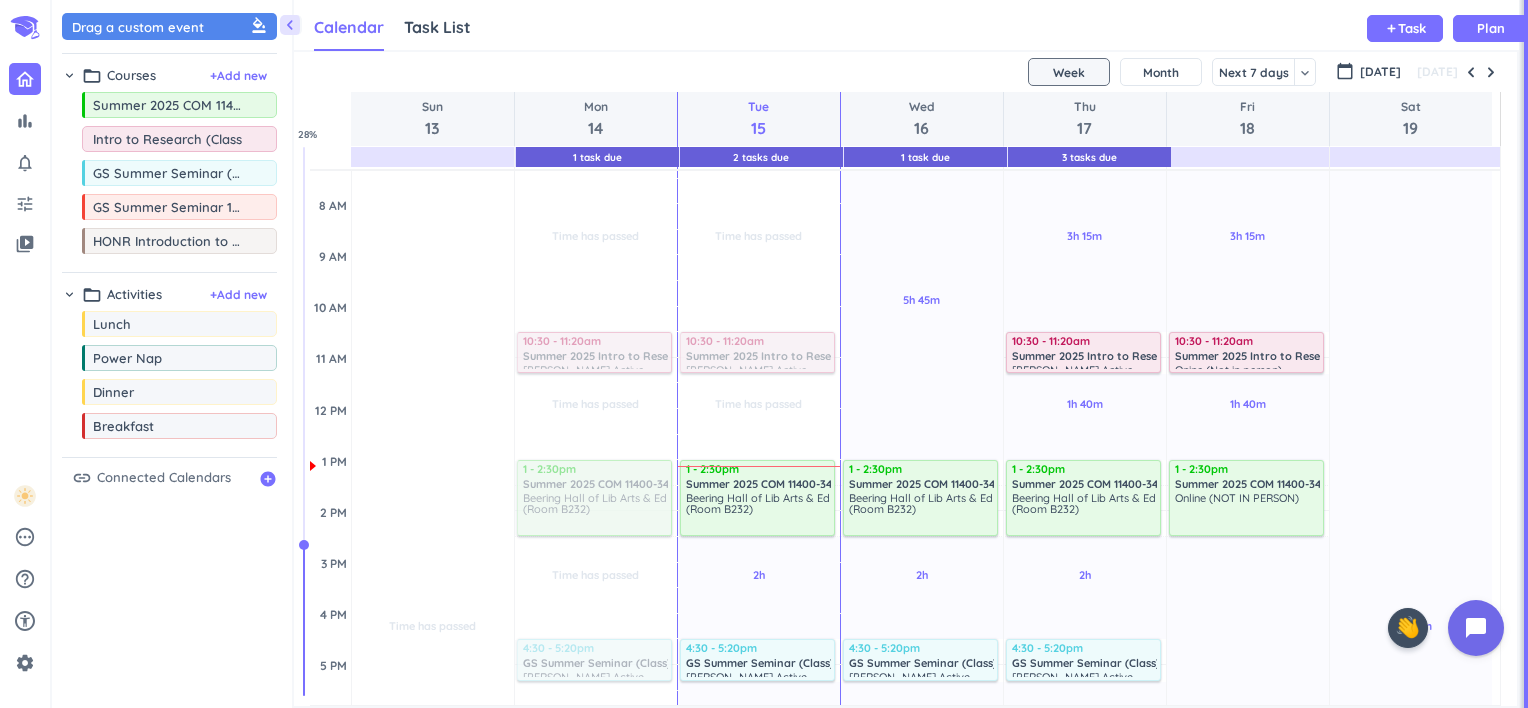 type on "Intro to Research (Class)" 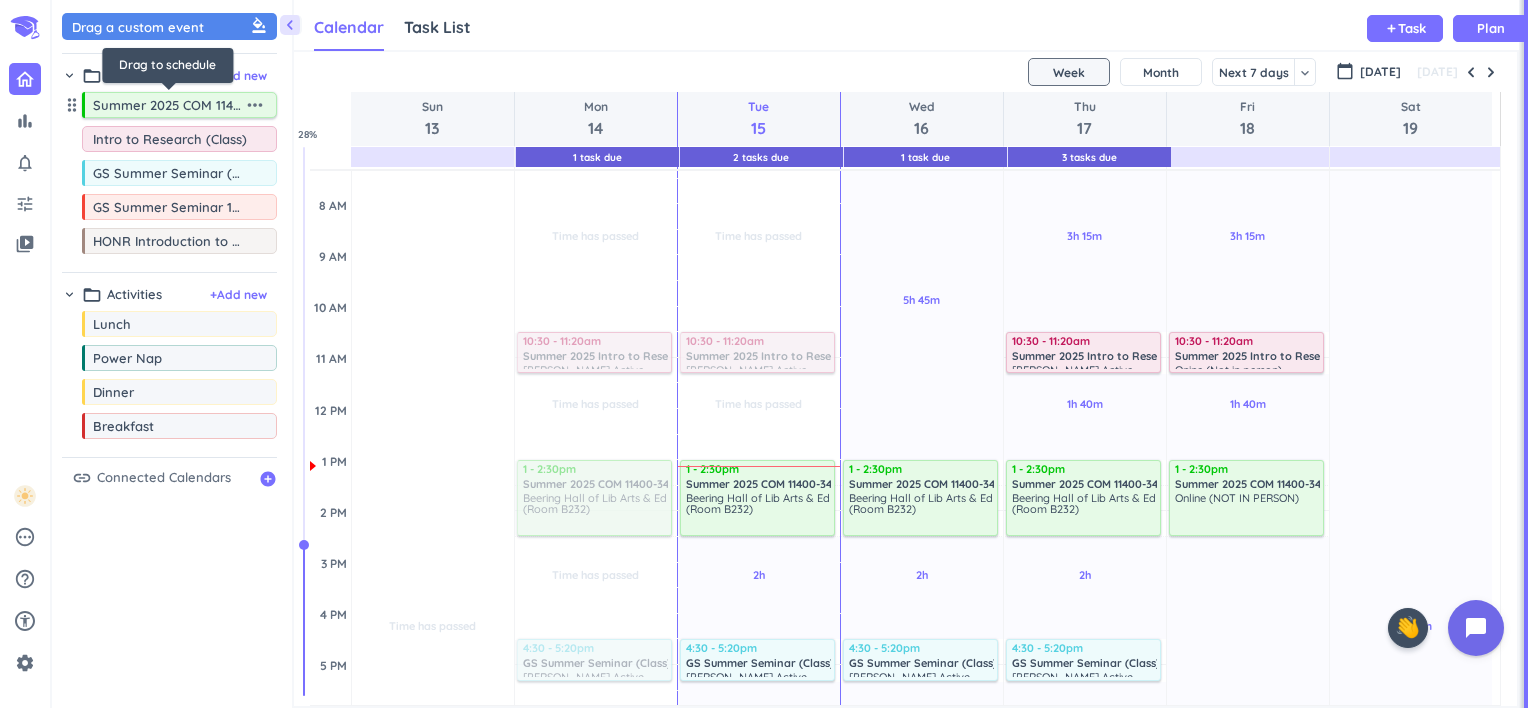 click on "Summer 2025 COM 11400-349 LEC" at bounding box center [168, 105] 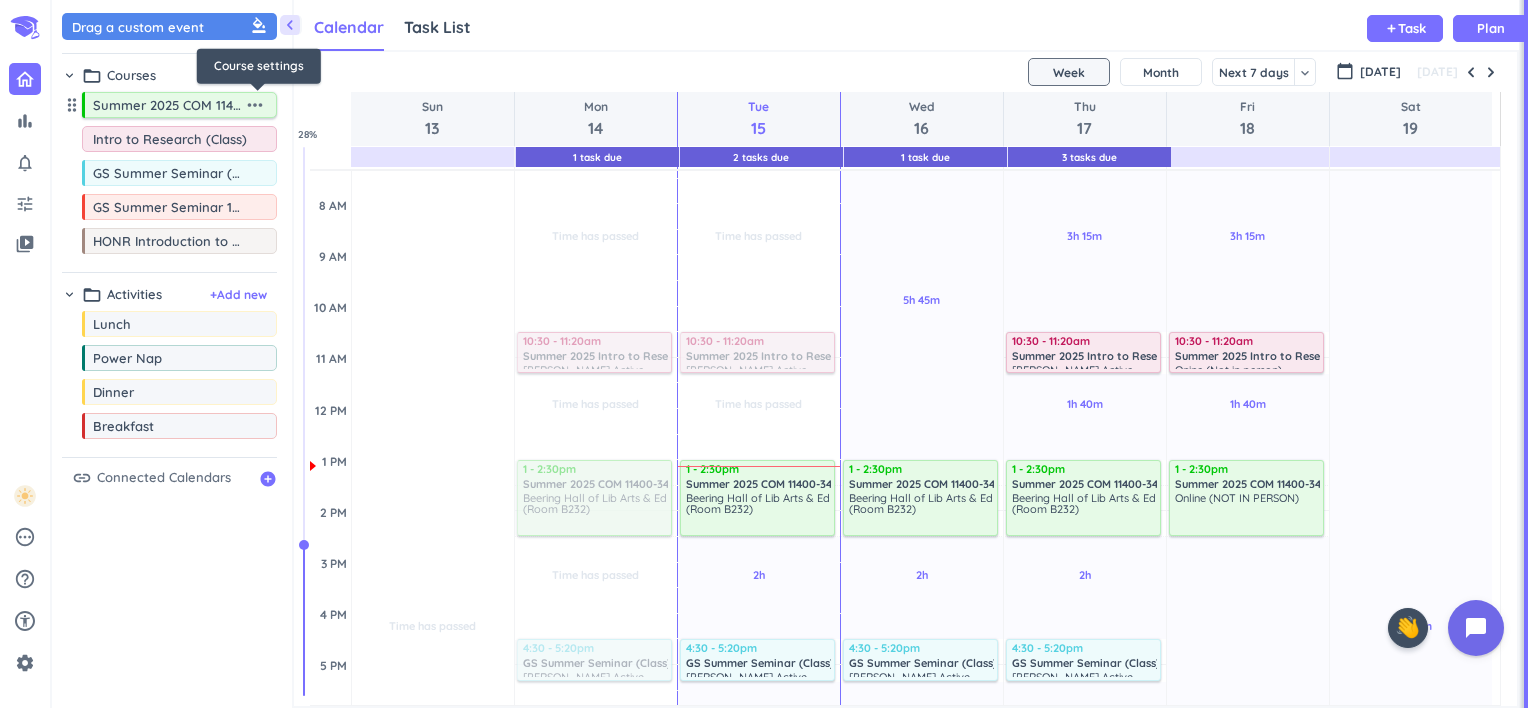 click on "more_horiz" at bounding box center [255, 105] 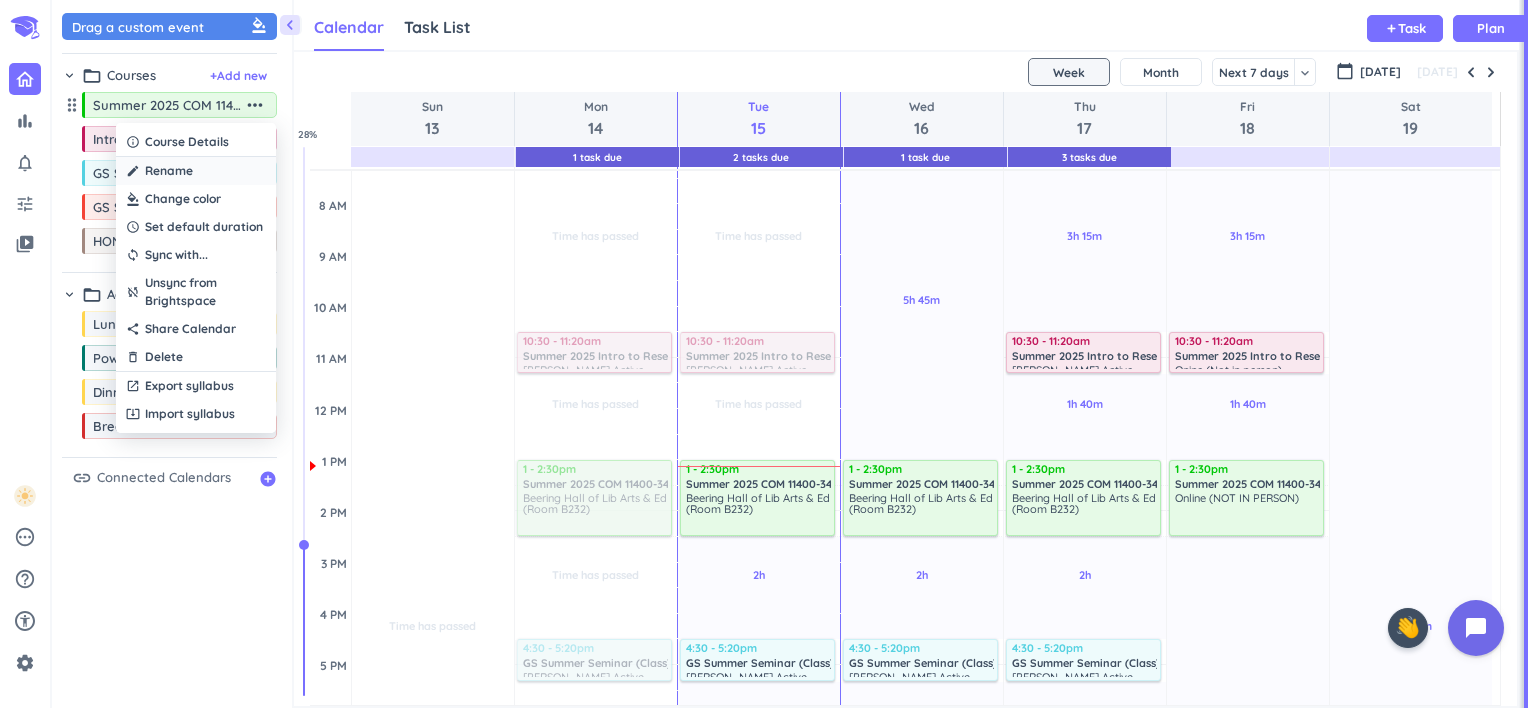 click on "create Rename" at bounding box center [196, 171] 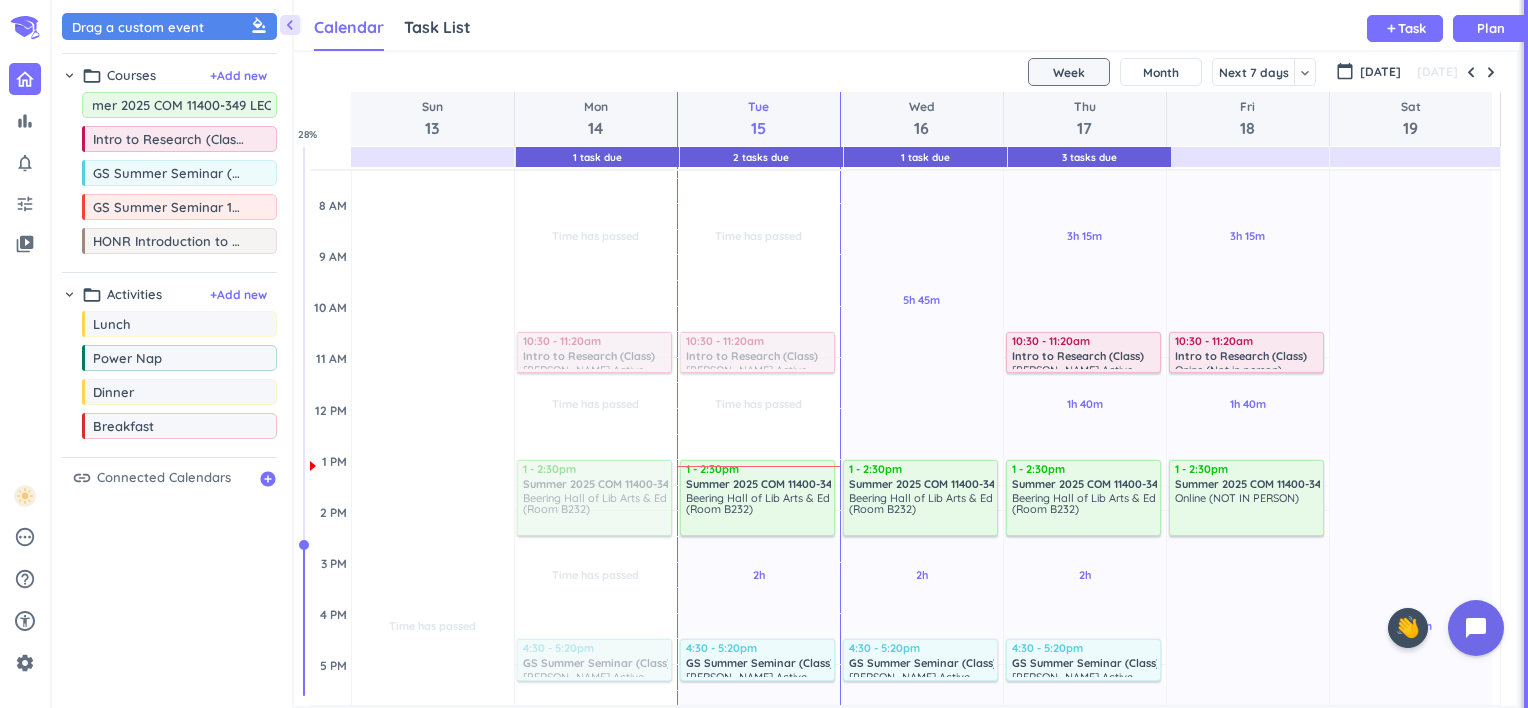 scroll, scrollTop: 0, scrollLeft: 0, axis: both 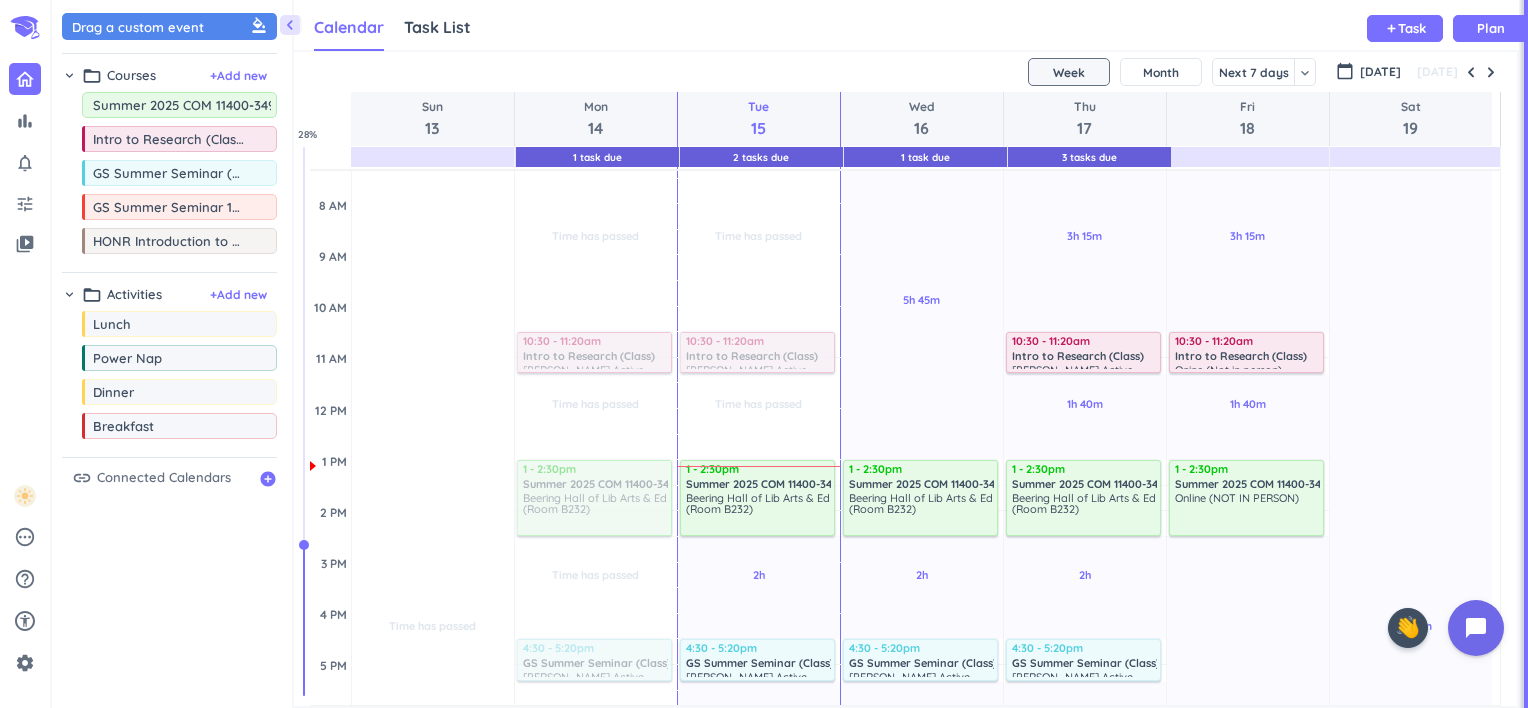 drag, startPoint x: 118, startPoint y: 102, endPoint x: 0, endPoint y: 109, distance: 118.20744 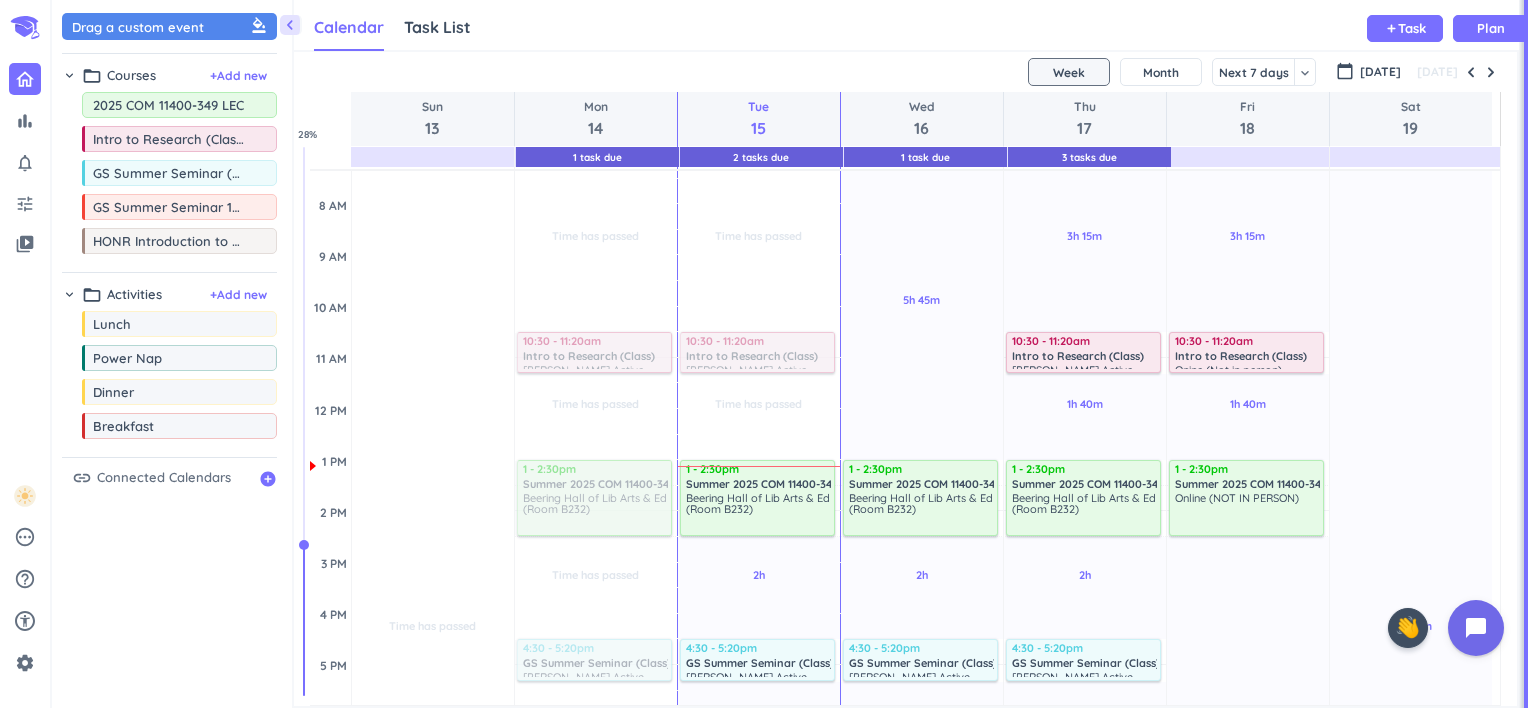 drag, startPoint x: 125, startPoint y: 104, endPoint x: -4, endPoint y: 80, distance: 131.21356 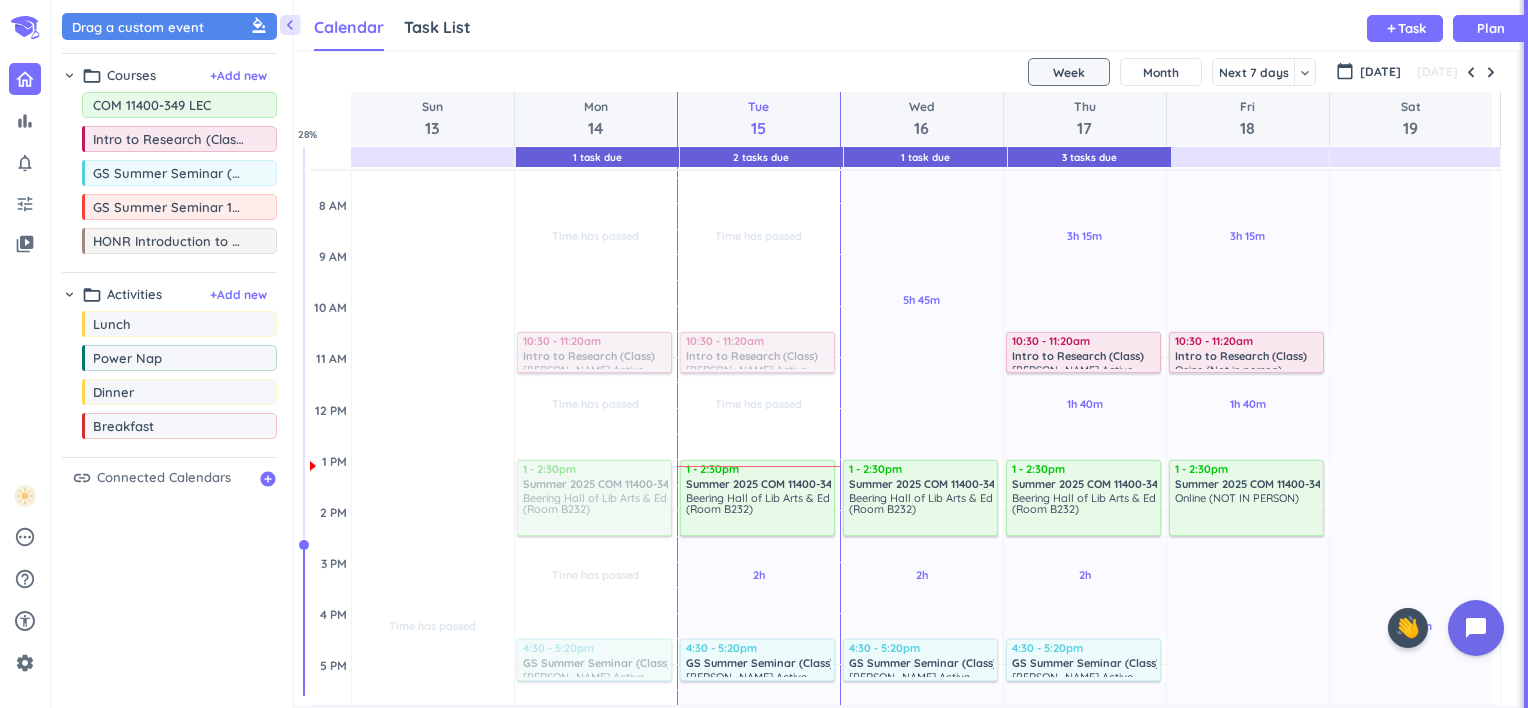 click on "COM 11400-349 LEC" at bounding box center [184, 105] 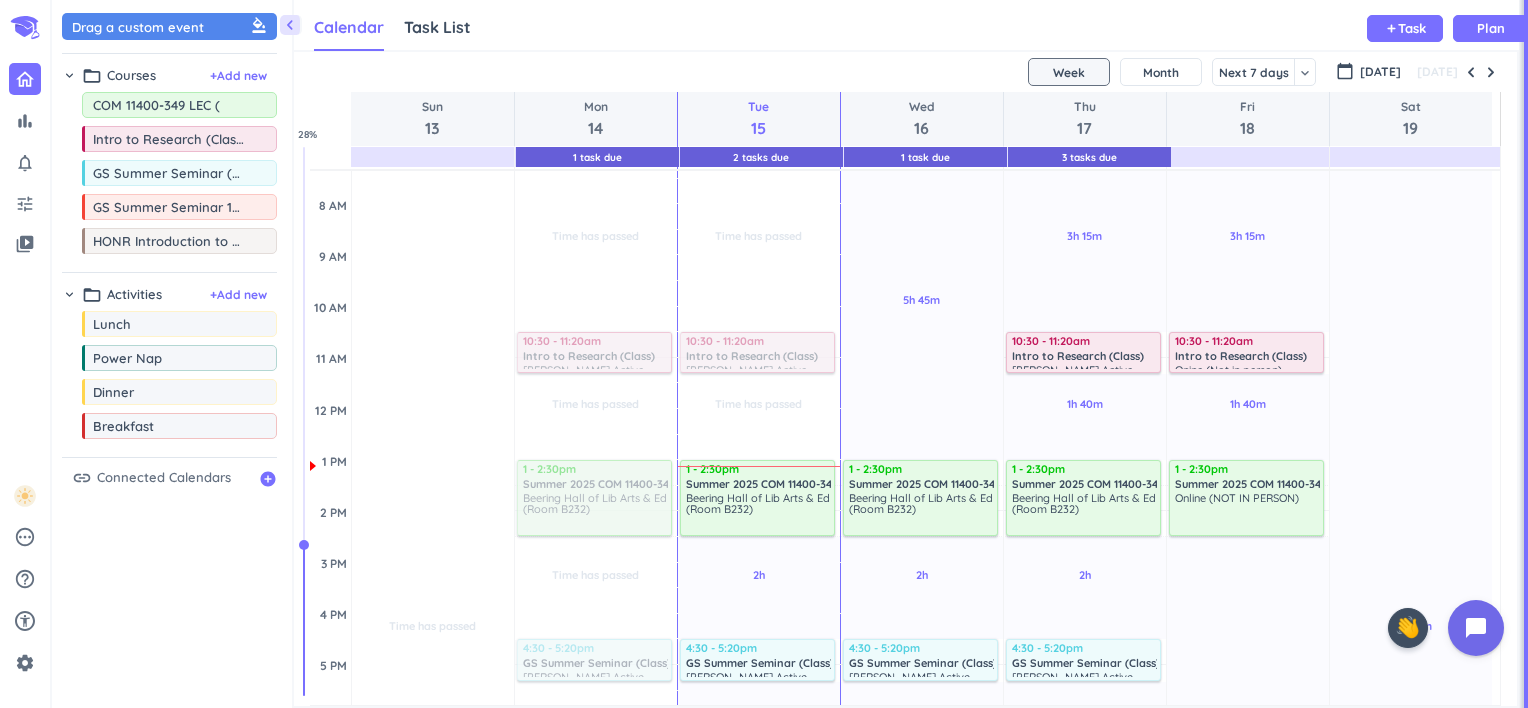 type on "COM 11400-349 LEC" 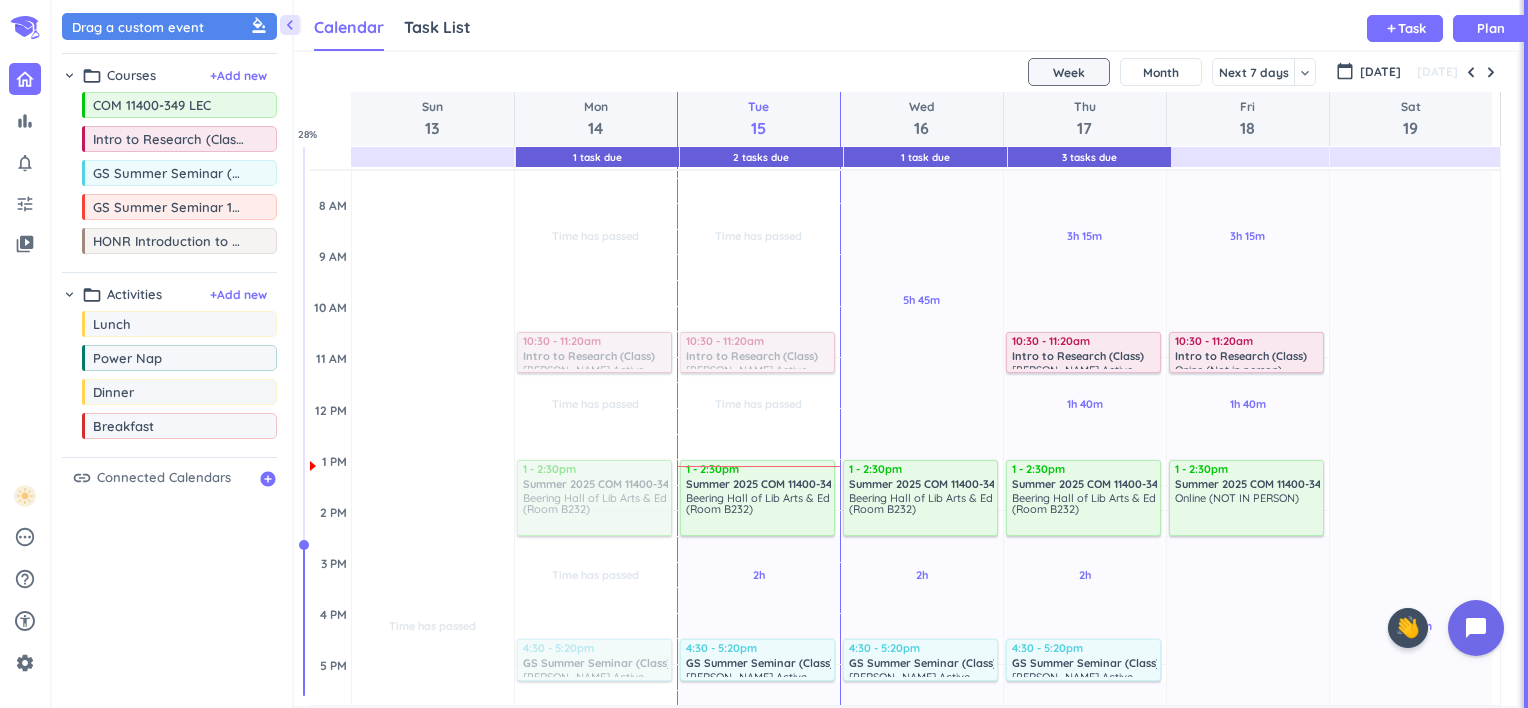 click on "Drag a custom event format_color_fill chevron_right folder_open Courses   +  Add new drag_indicator COM 11400-349 LEC  more_horiz drag_indicator Intro to Research (Class) more_horiz drag_indicator GS Summer Seminar (Class) more_horiz drag_indicator GS Summer Seminar 12000-041 LEC (Homework) more_horiz drag_indicator HONR Introduction to Research 12000-007 LEC (Homework) more_horiz chevron_right folder_open Activities   +  Add new drag_indicator Lunch more_horiz drag_indicator Power Nap more_horiz drag_indicator Dinner more_horiz drag_indicator Breakfast  more_horiz link Connected Calendars add_circle" at bounding box center (172, 359) 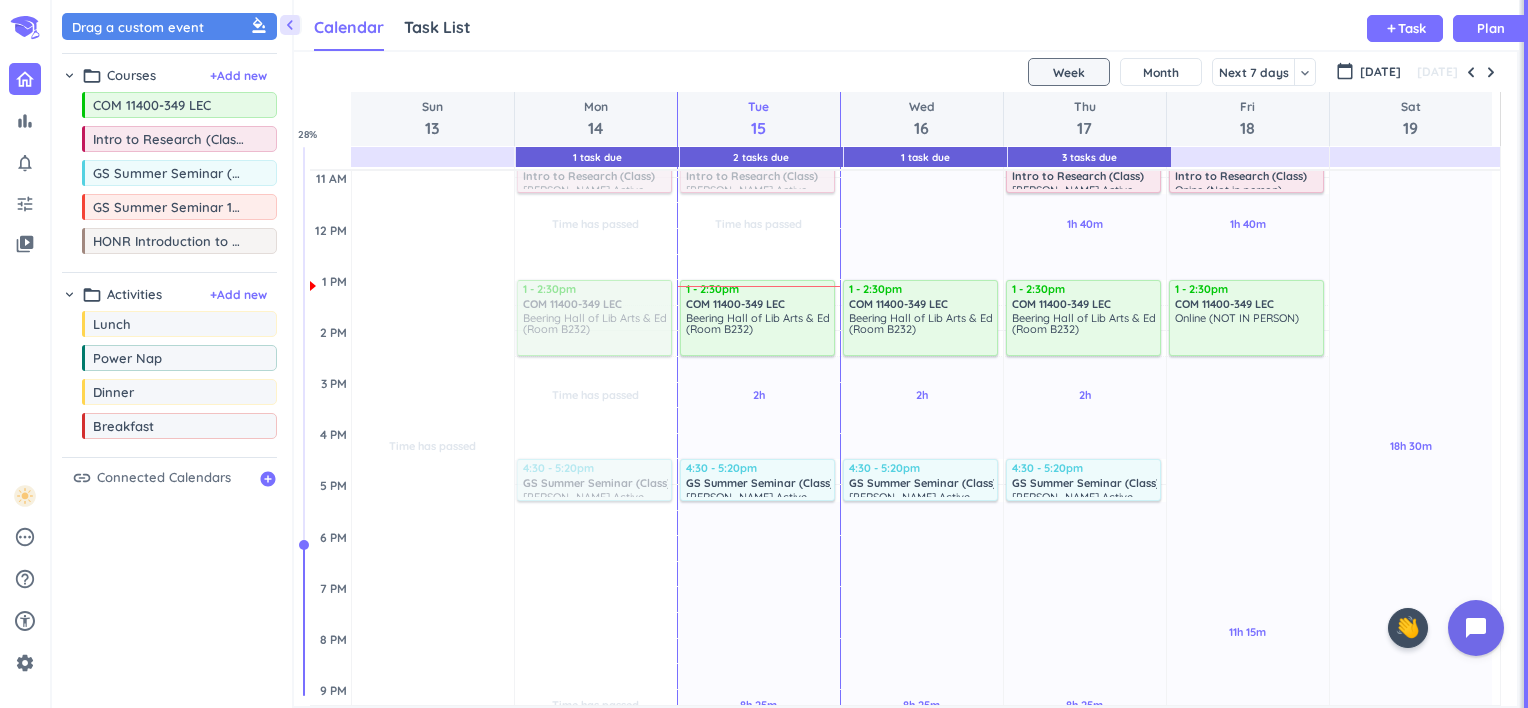 scroll, scrollTop: 415, scrollLeft: 0, axis: vertical 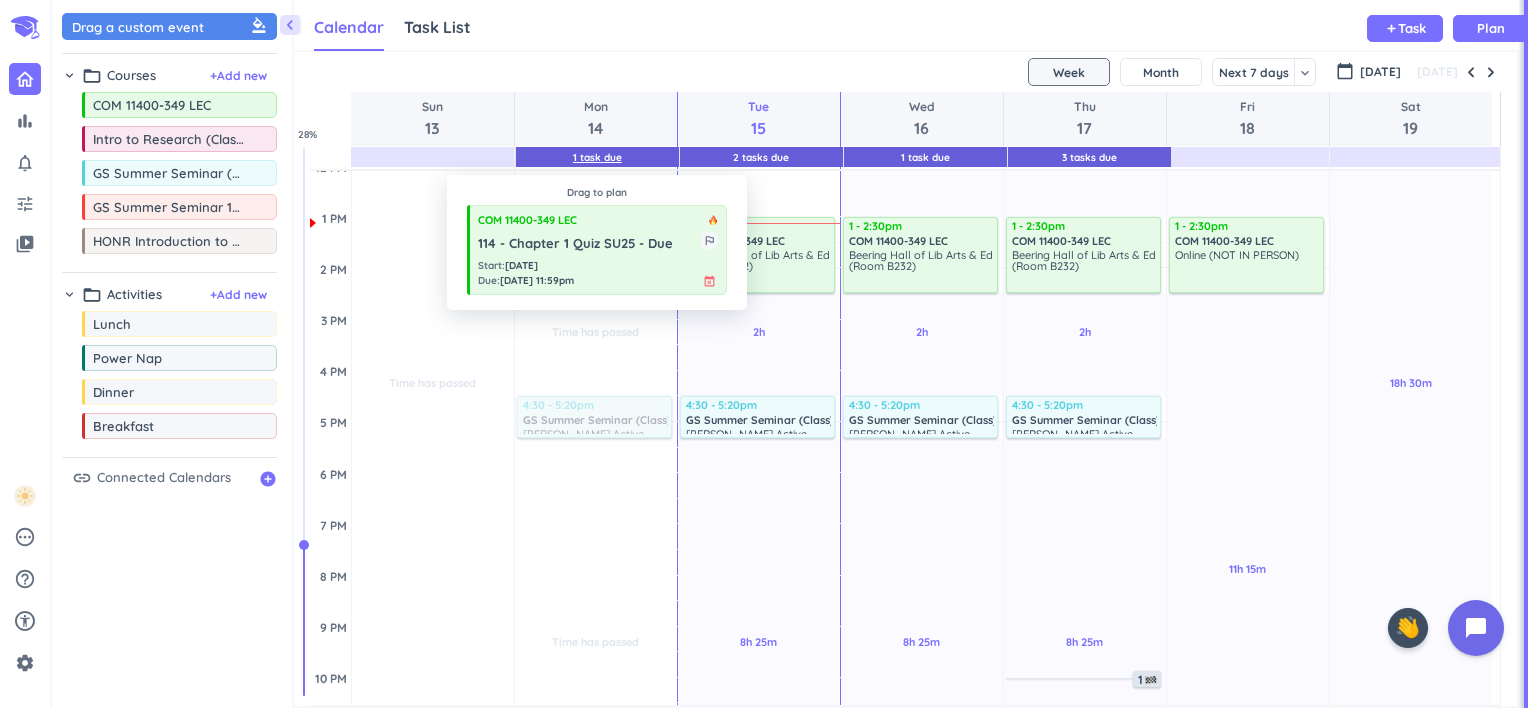 click on "1   Task   Due" at bounding box center [597, 157] 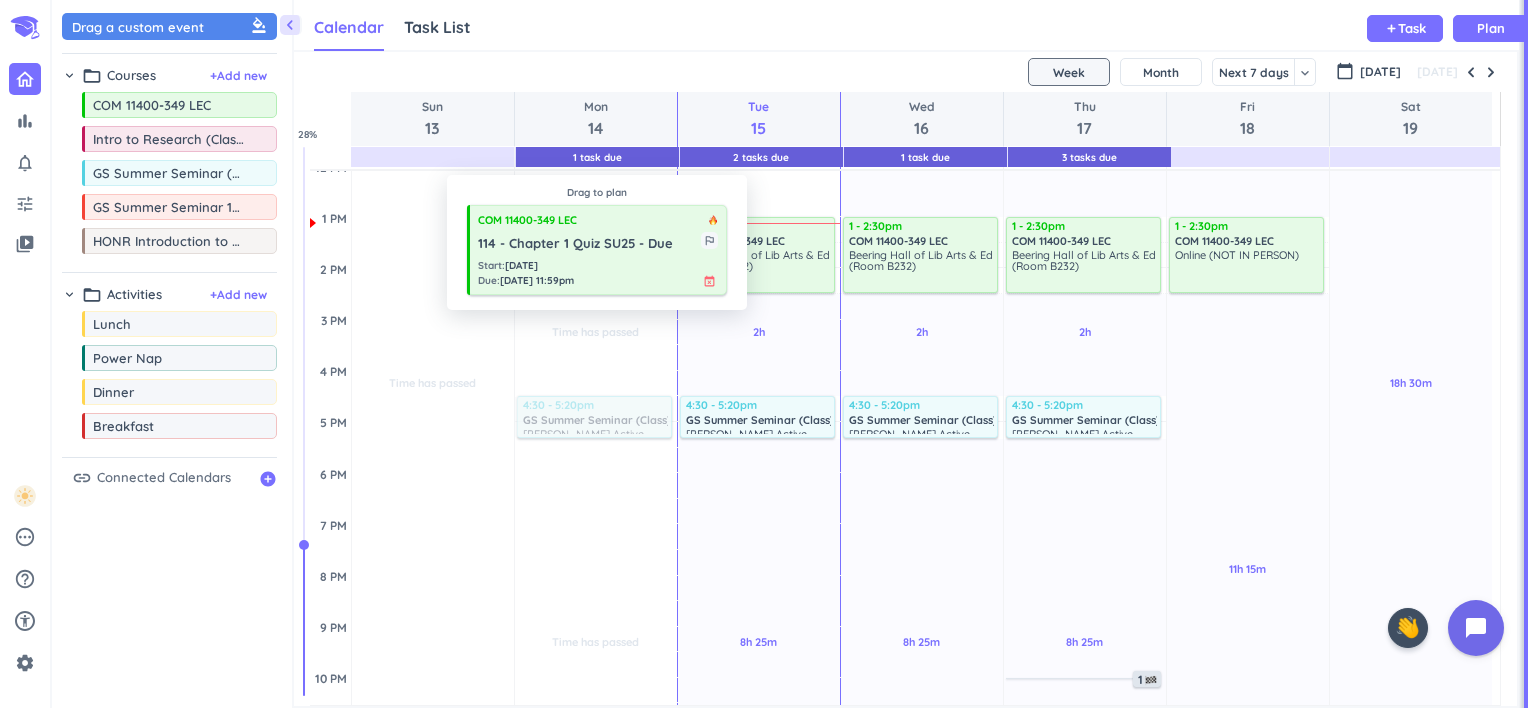click on "Start :  [DATE] Due :  [DATE] 11:59pm event_busy" at bounding box center (598, 273) 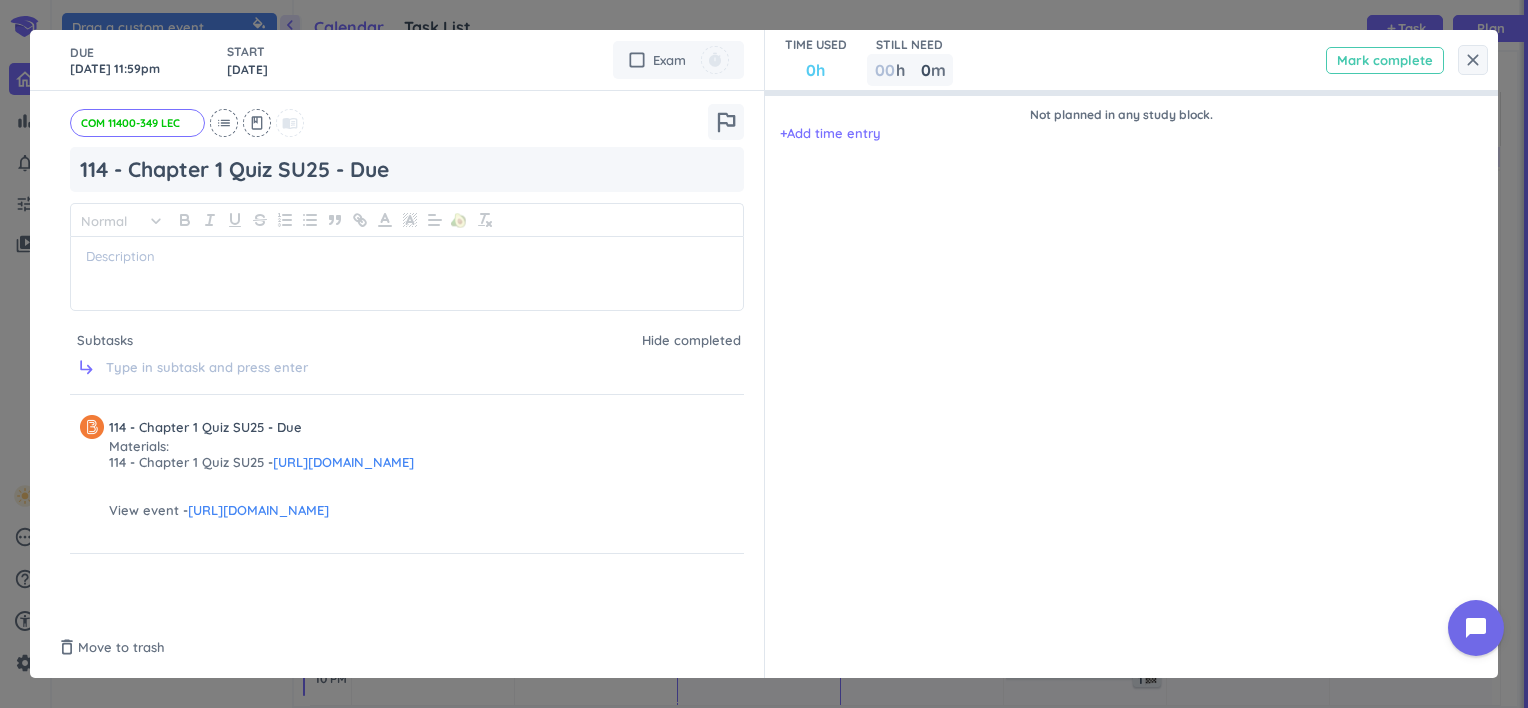click on "Mark complete" at bounding box center (1385, 60) 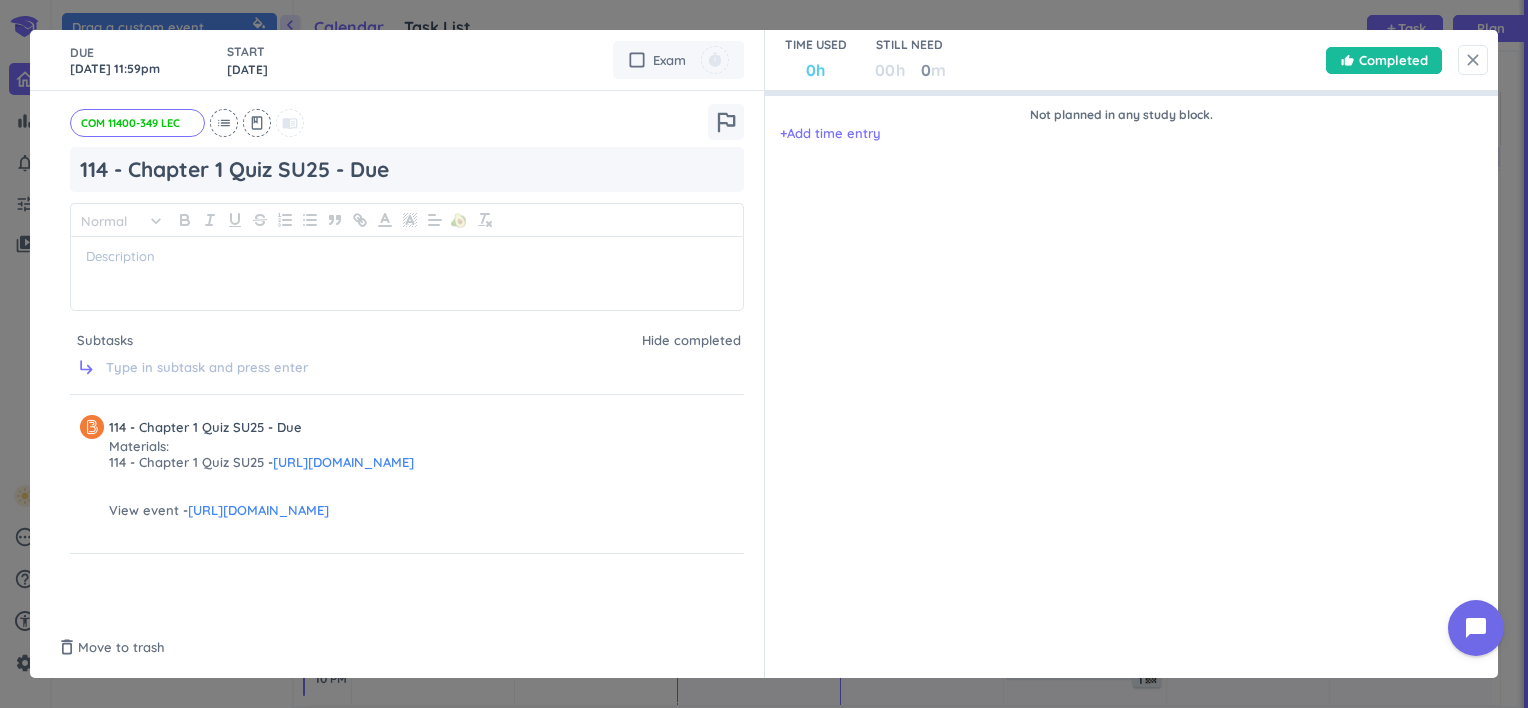 click on "close" at bounding box center (1473, 60) 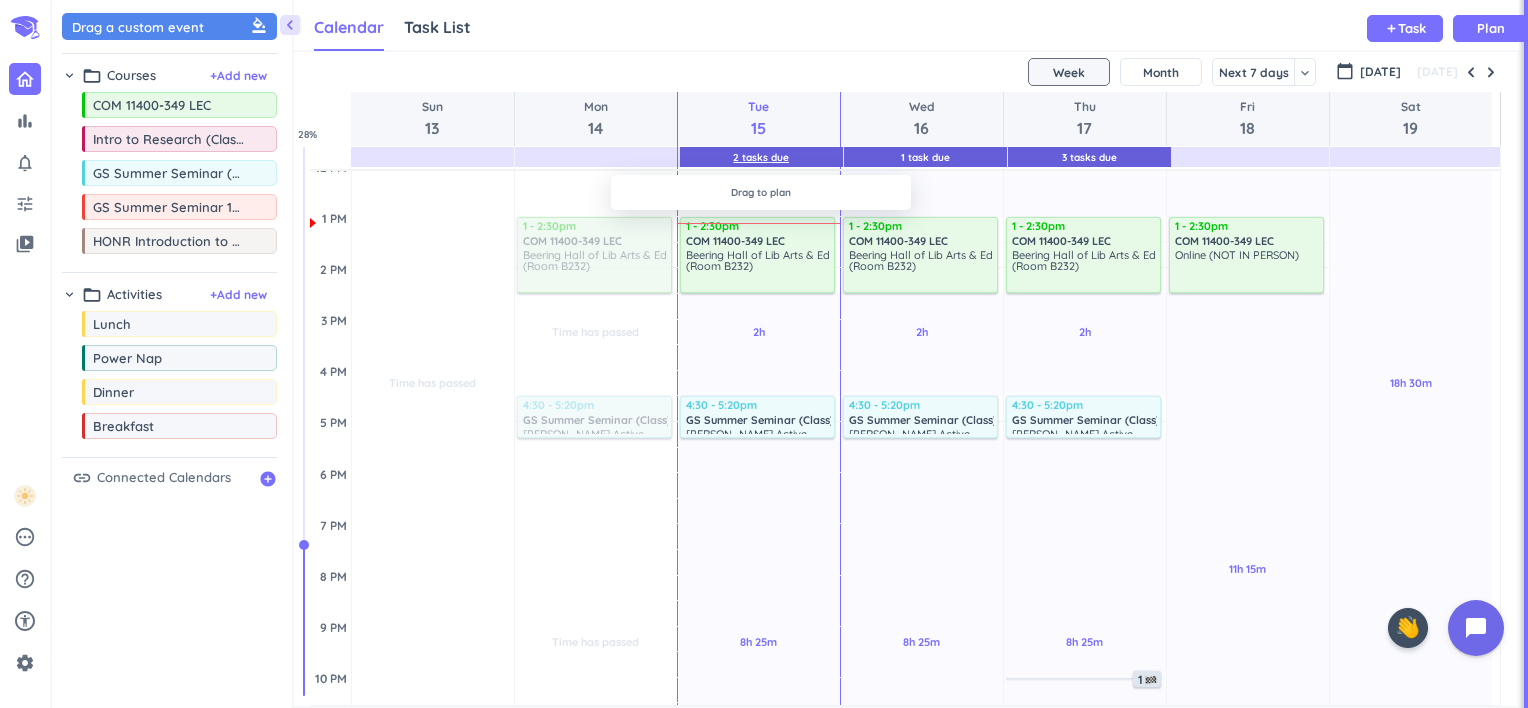 click on "2   Tasks   Due" at bounding box center [761, 157] 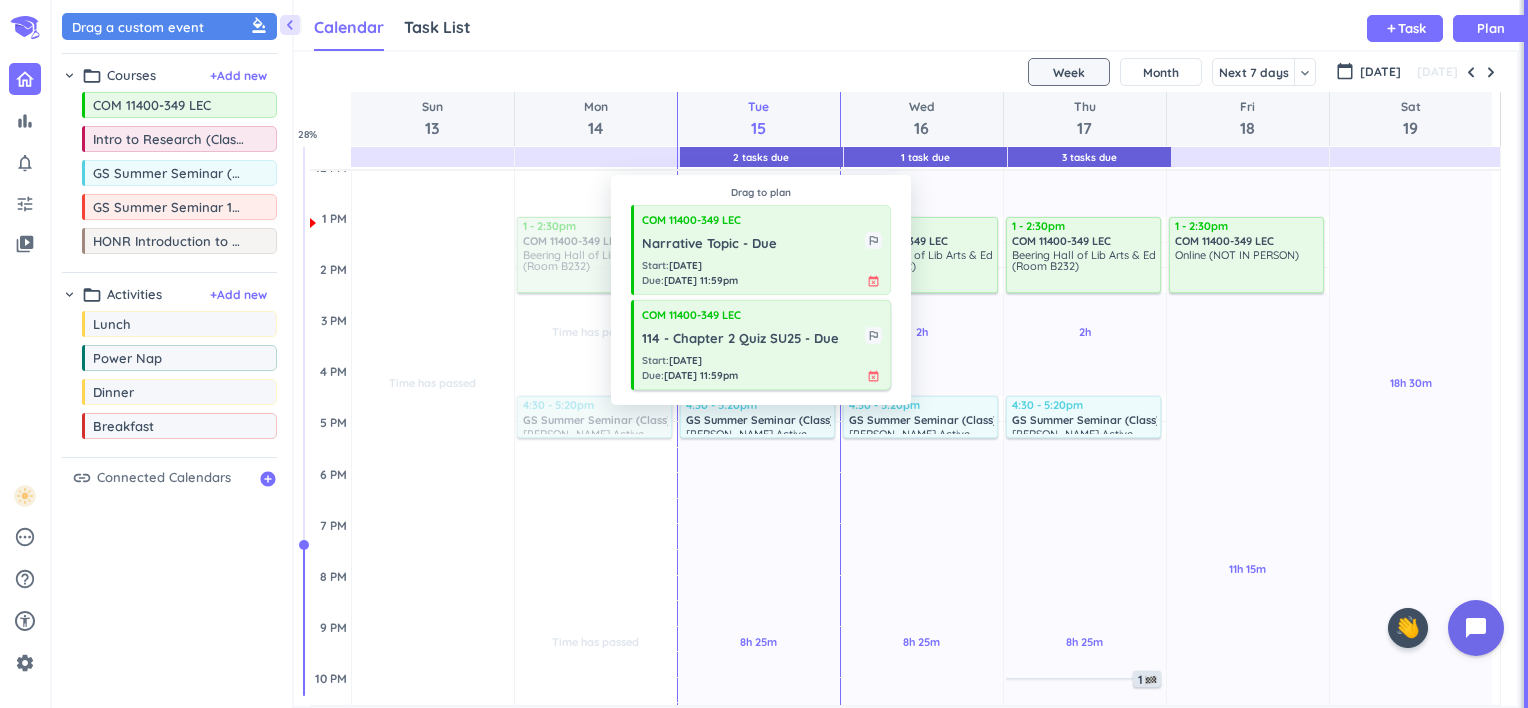 click on "Start :  [DATE] Due :  [DATE] 11:59pm event_busy" at bounding box center [762, 368] 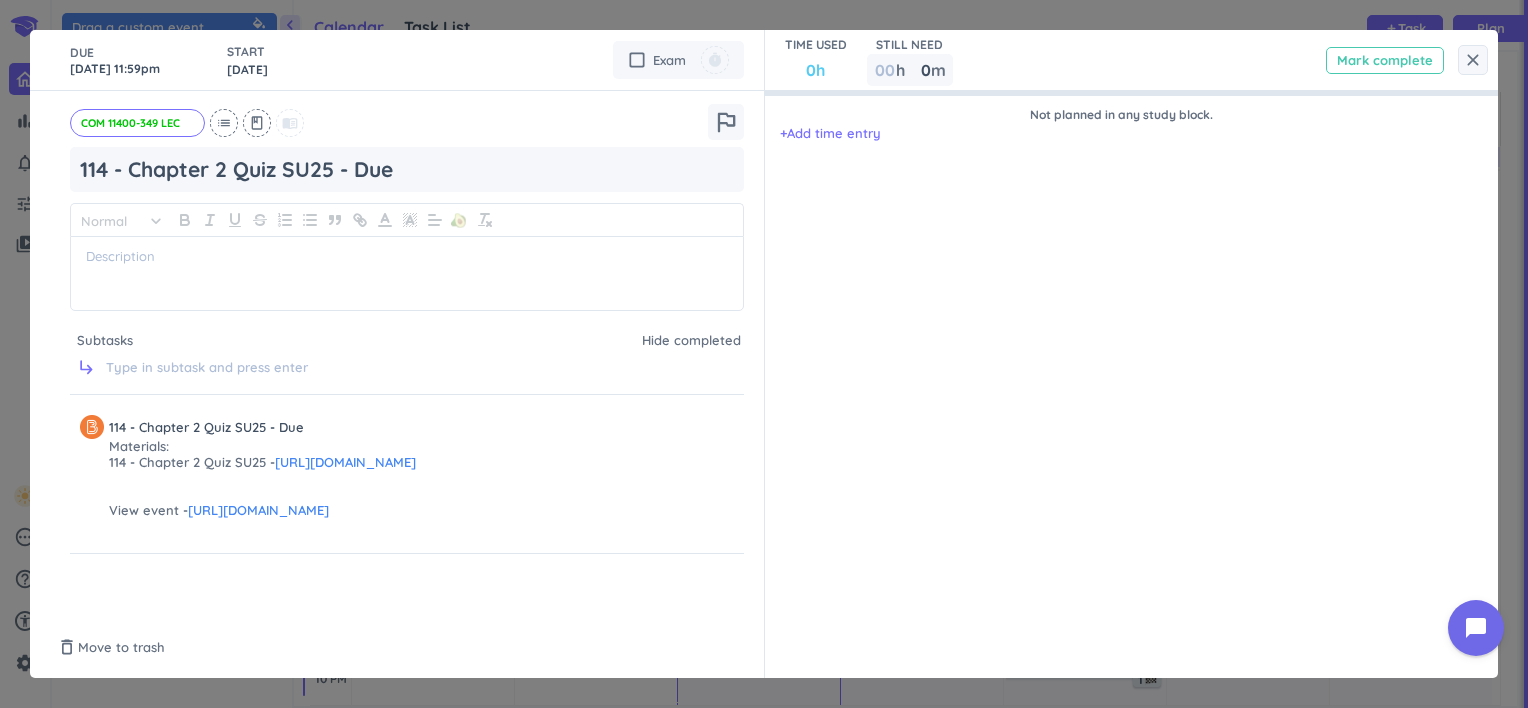 click on "Mark complete" at bounding box center (1385, 60) 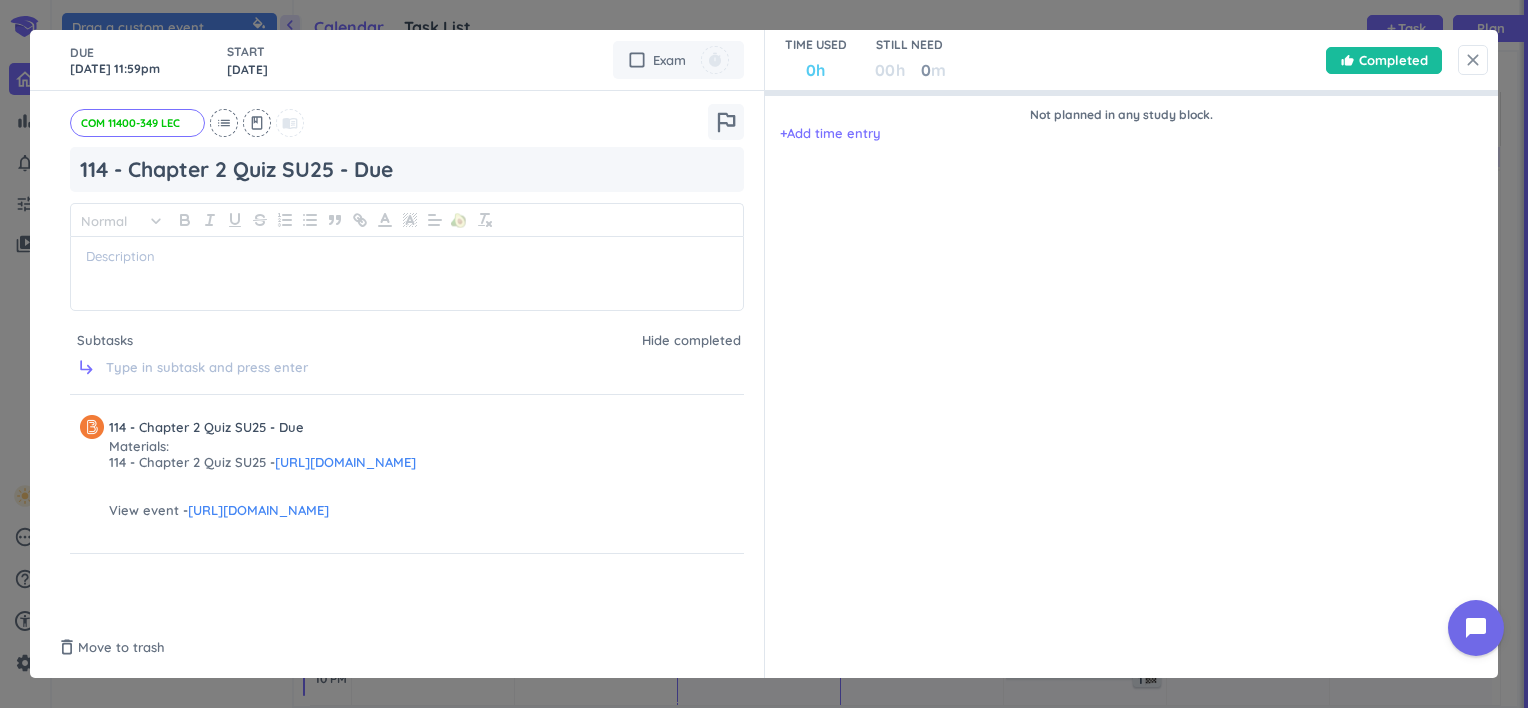 click on "close" at bounding box center [1473, 60] 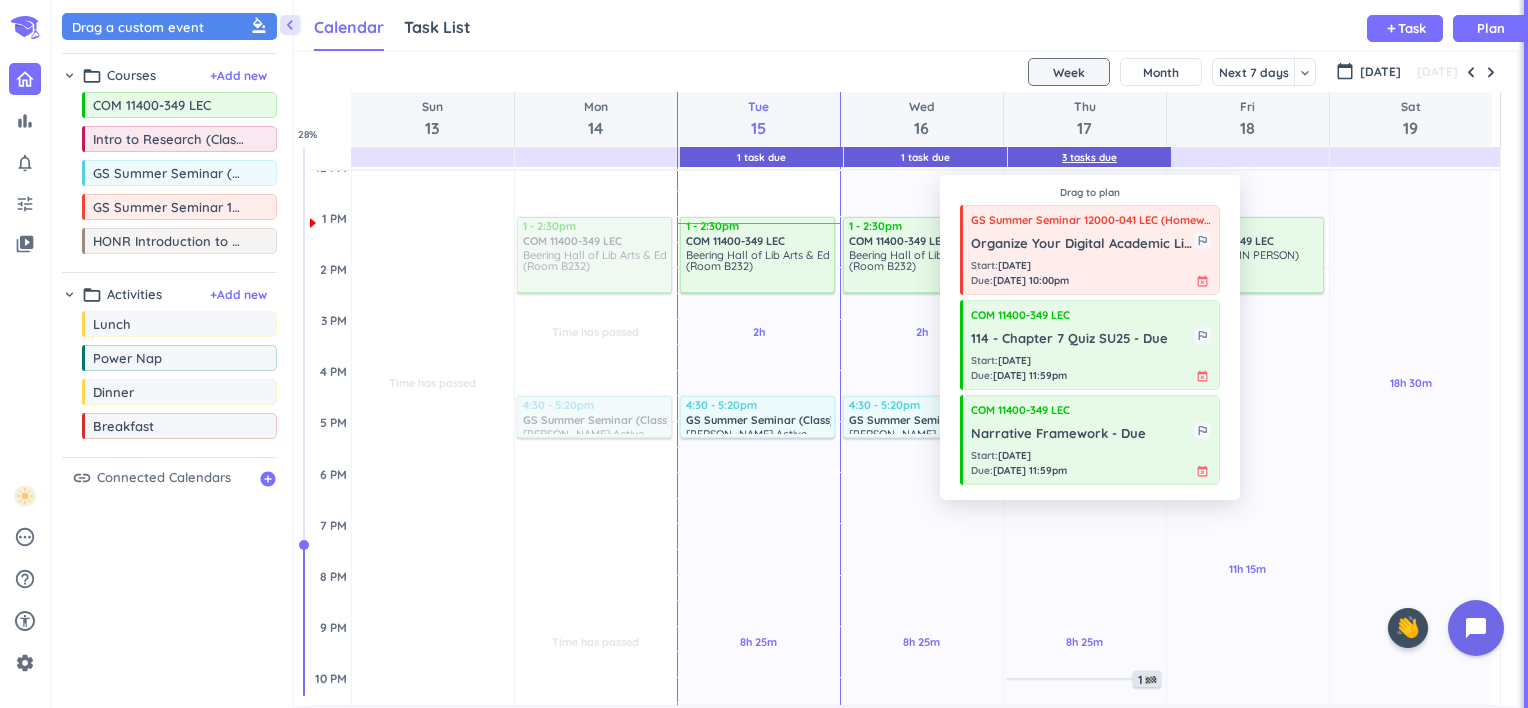 click on "3   Tasks   Due" at bounding box center (1089, 157) 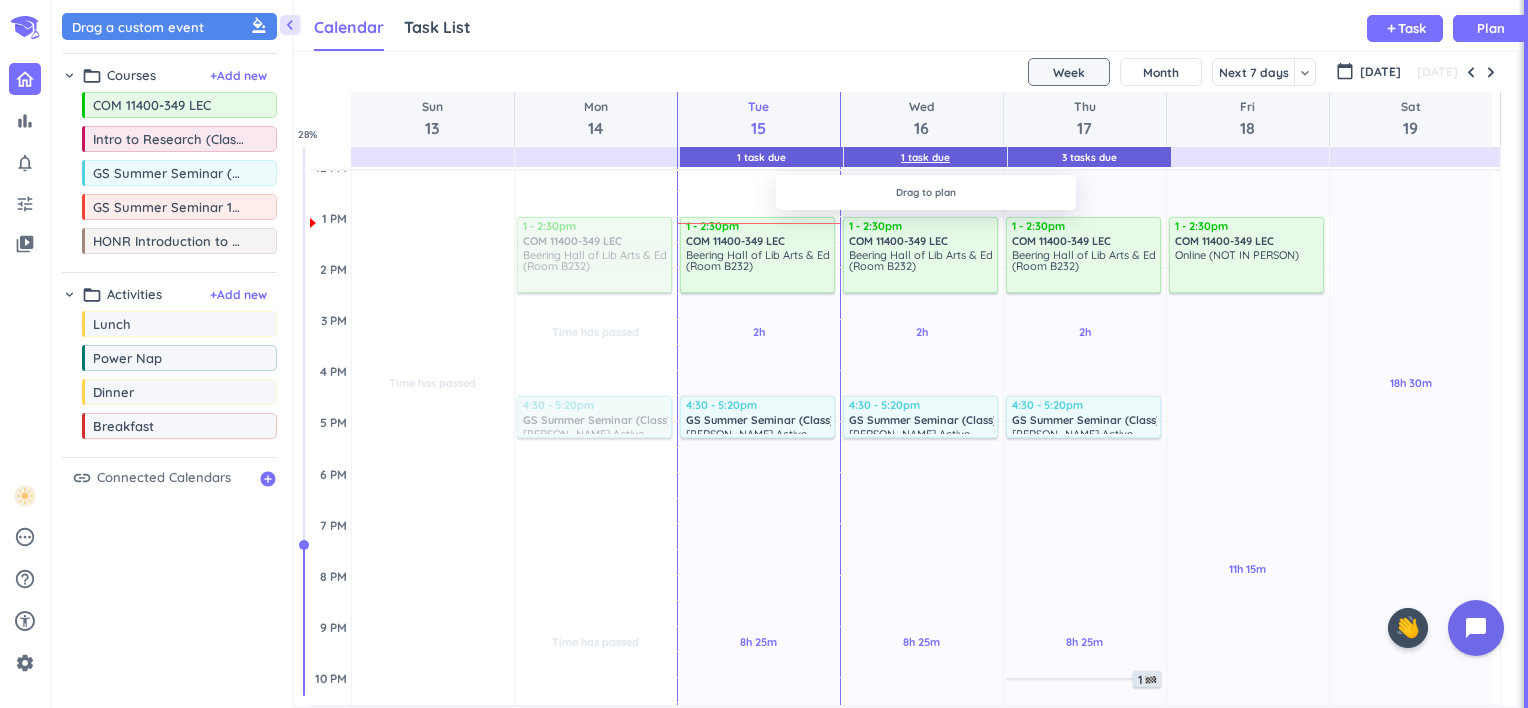 click on "1   Task   Due" at bounding box center (925, 157) 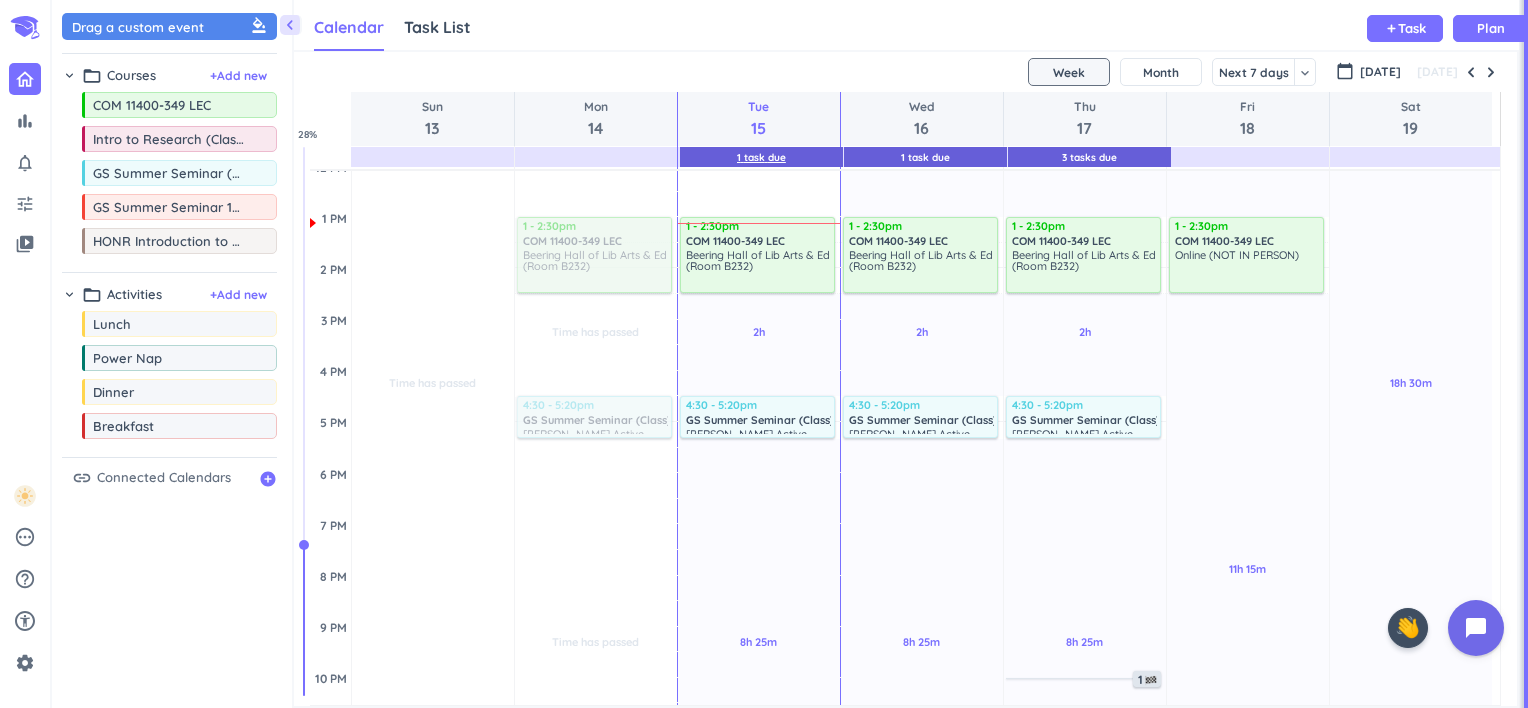 click on "1   Task   Due" at bounding box center (761, 157) 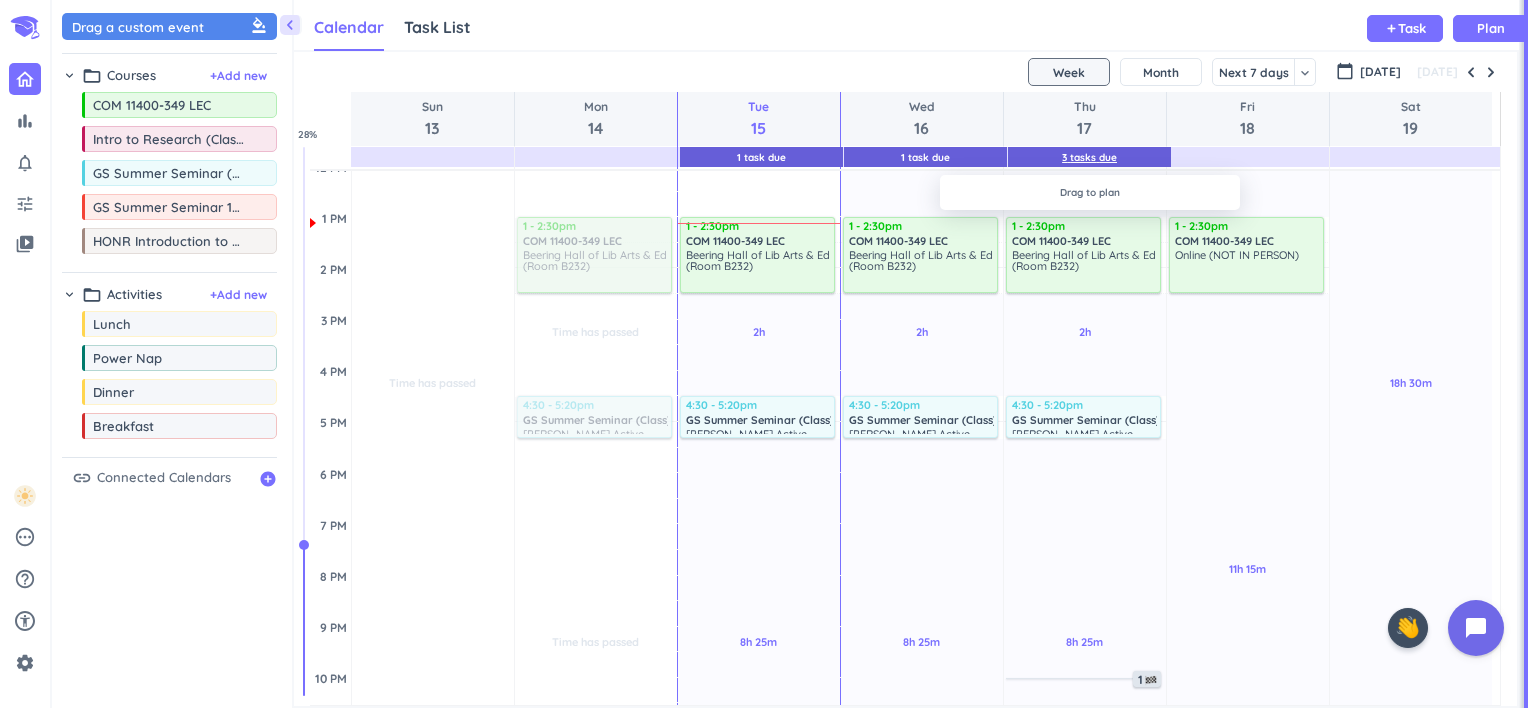 click on "3   Tasks   Due" at bounding box center (1089, 157) 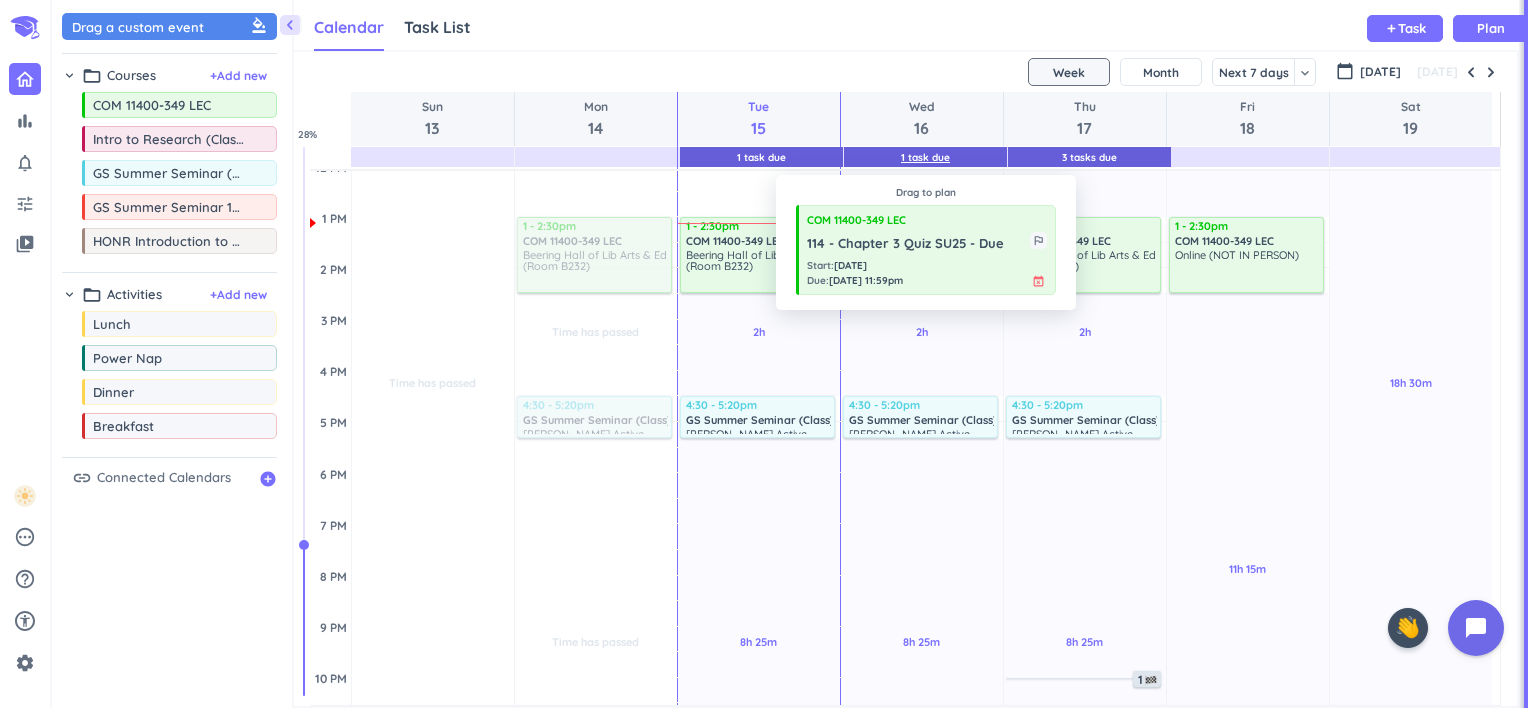 click on "1   Task   Due" at bounding box center (925, 157) 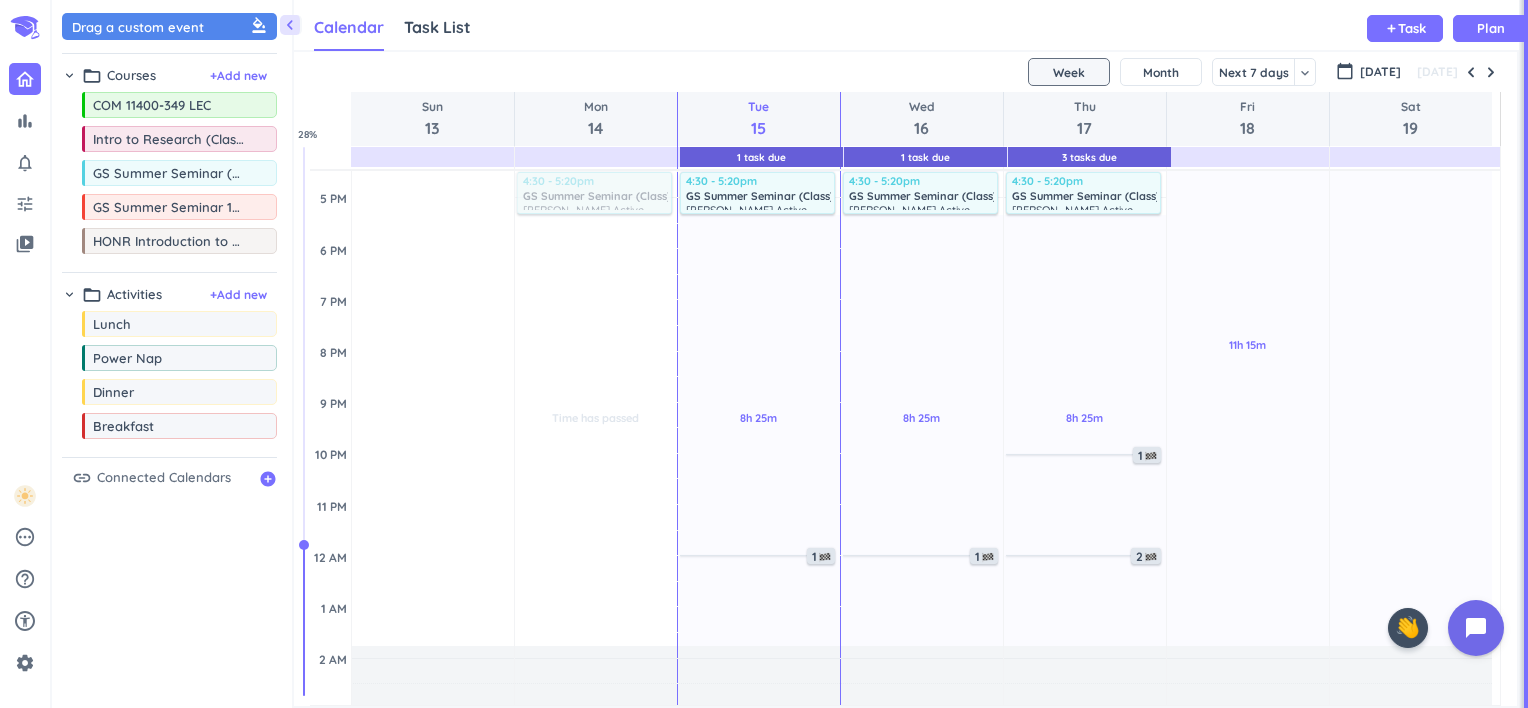 scroll, scrollTop: 688, scrollLeft: 0, axis: vertical 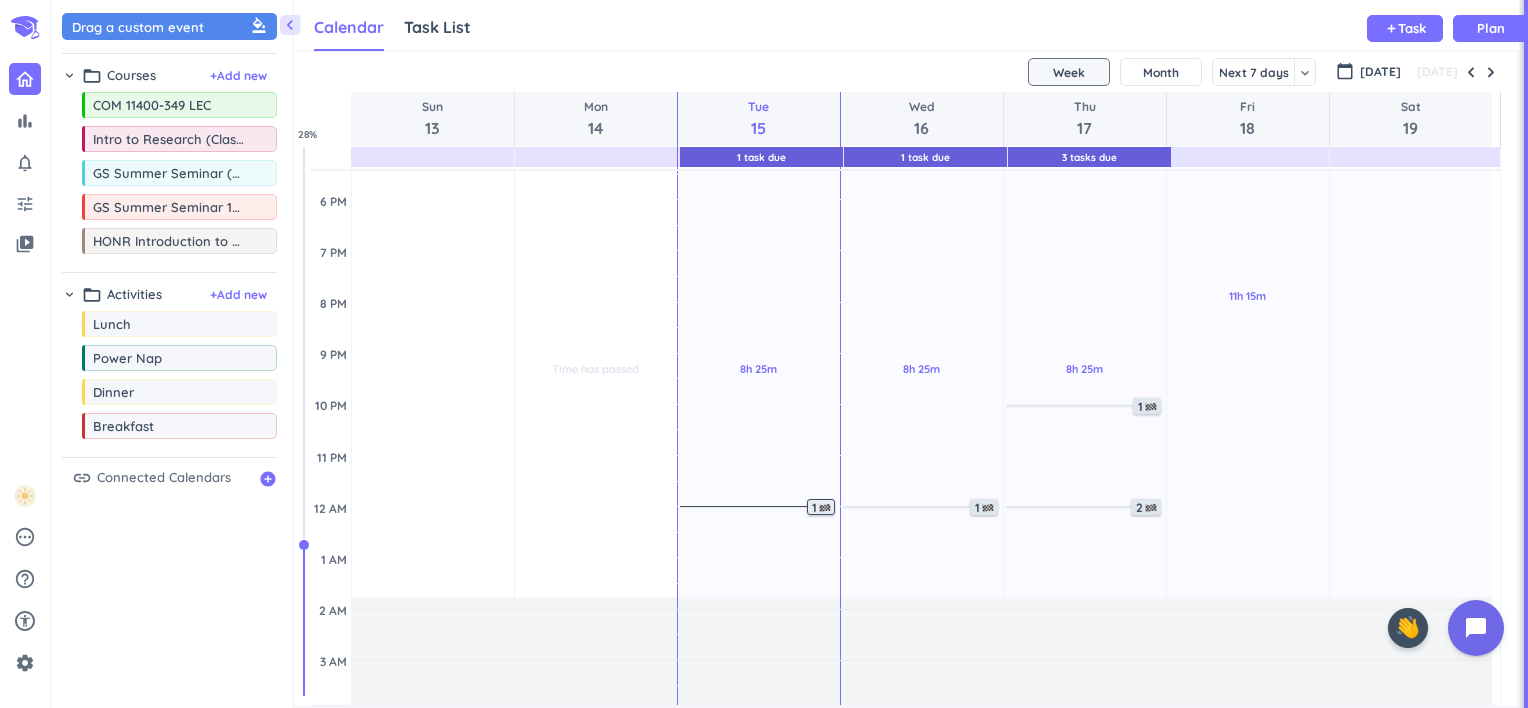 click at bounding box center (825, 508) 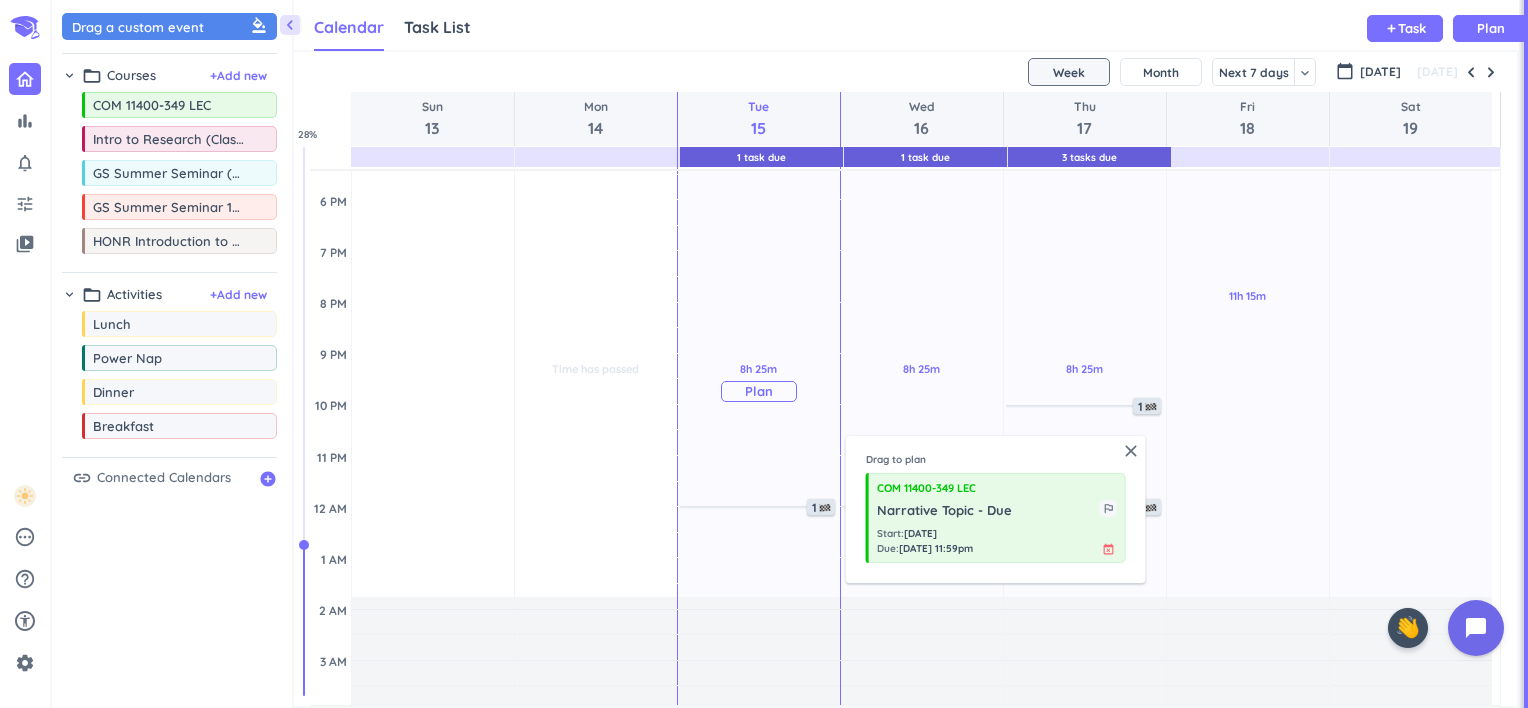 click on "8h 25m Past due Plan" at bounding box center (759, 381) 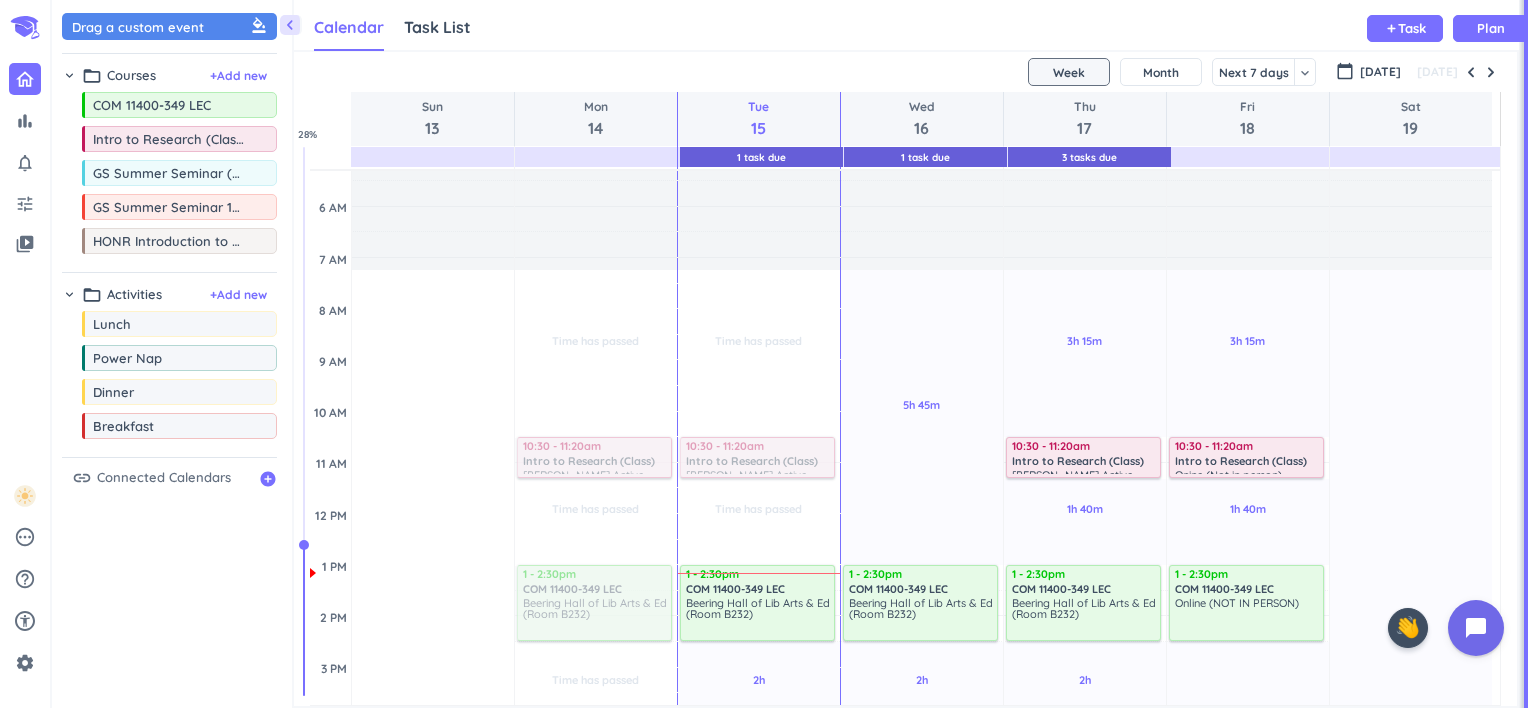 scroll, scrollTop: 0, scrollLeft: 0, axis: both 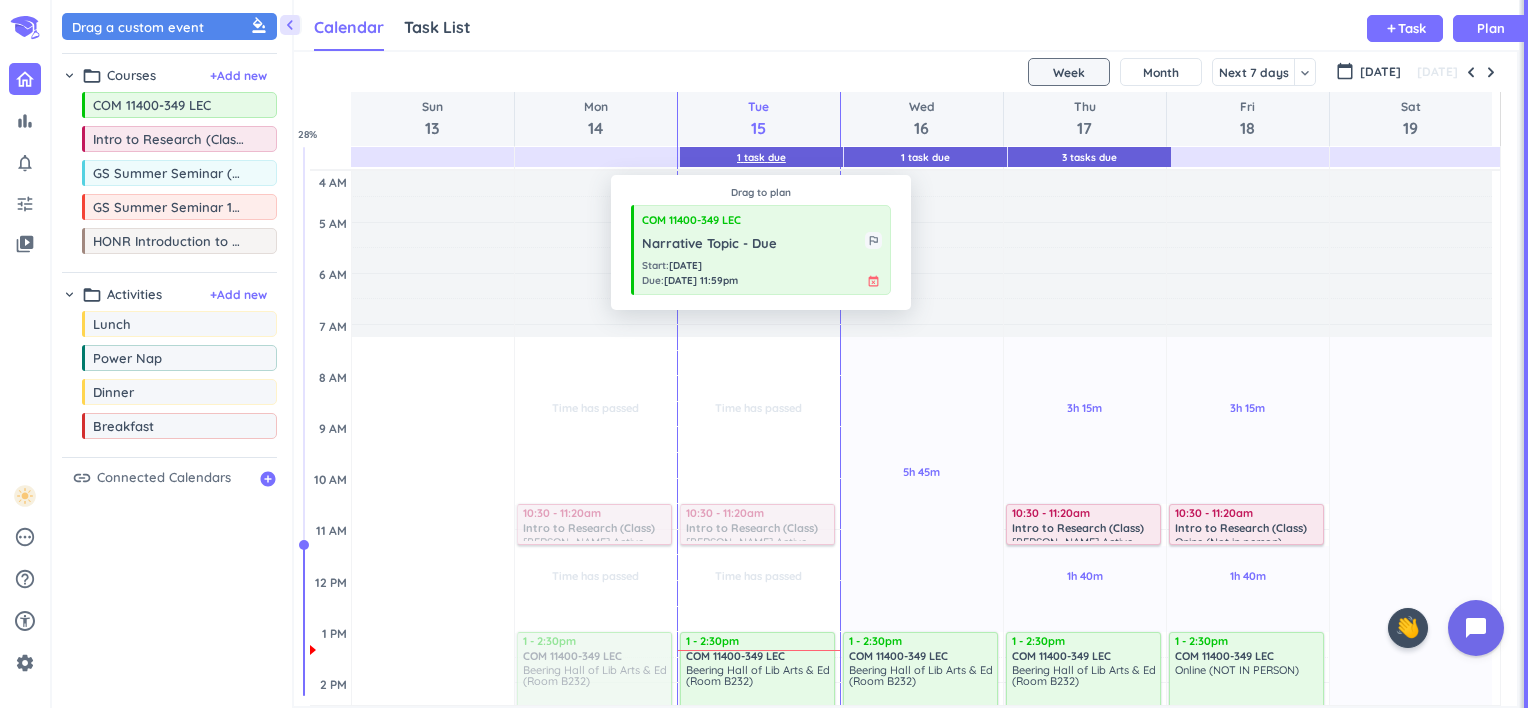 click on "1   Task   Due" at bounding box center (761, 157) 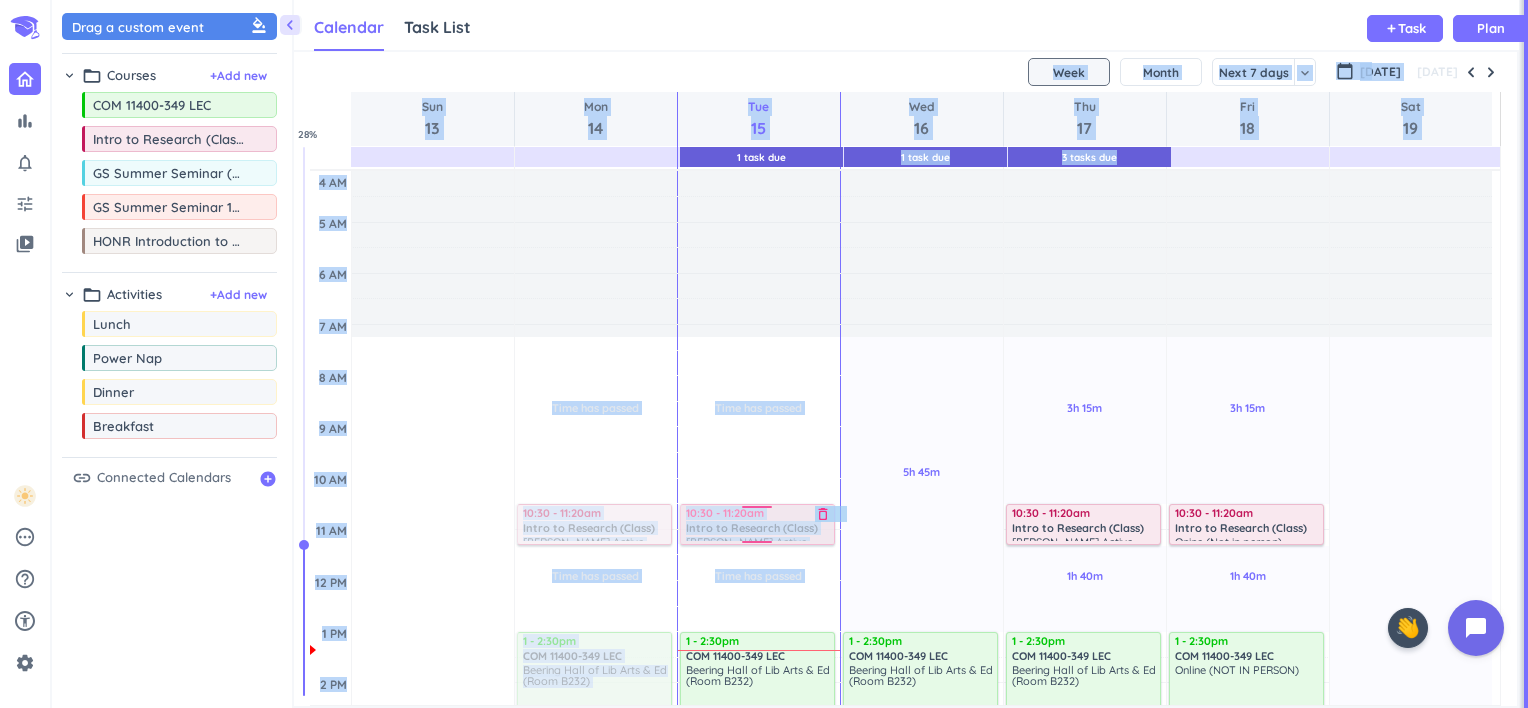 drag, startPoint x: 768, startPoint y: 195, endPoint x: 789, endPoint y: 538, distance: 343.64224 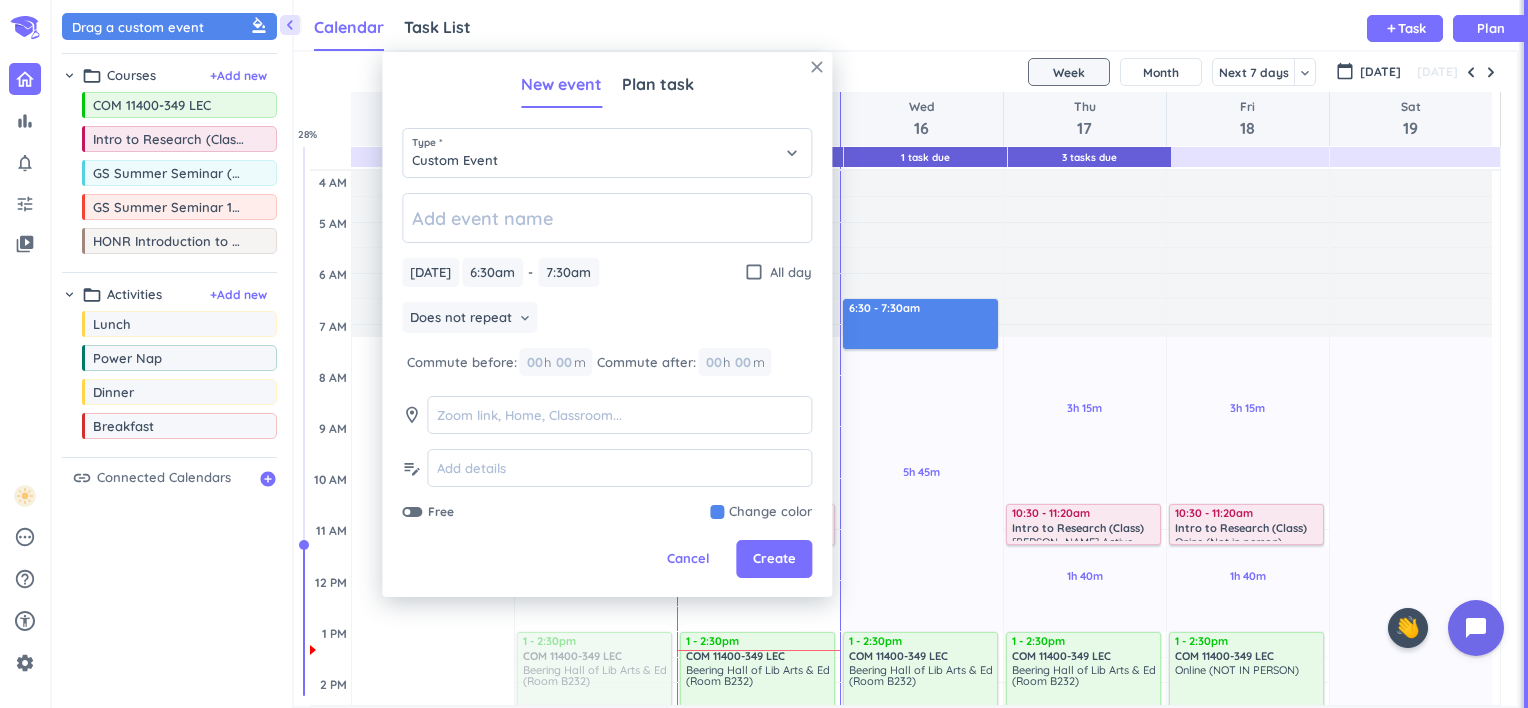click on "close" at bounding box center (817, 67) 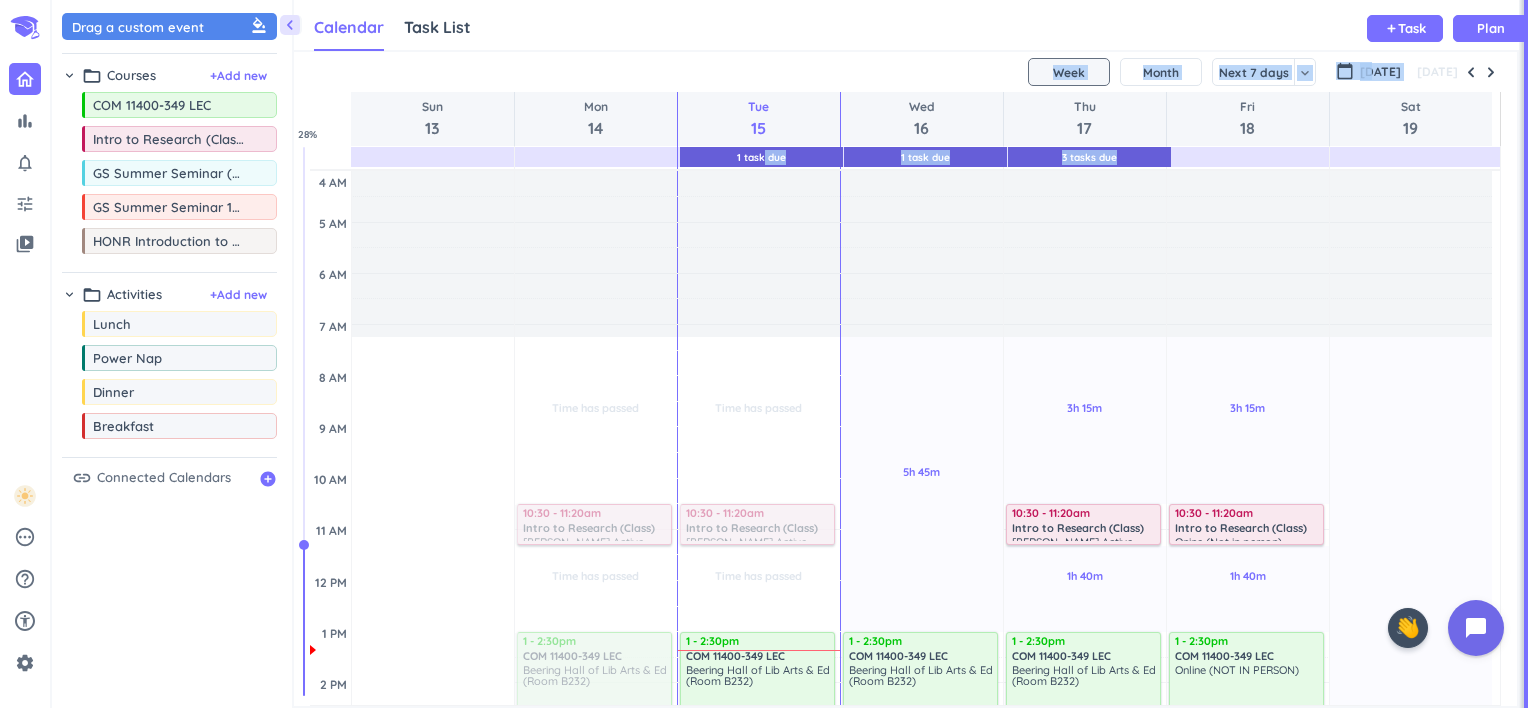 drag, startPoint x: 764, startPoint y: 152, endPoint x: 840, endPoint y: 54, distance: 124.01613 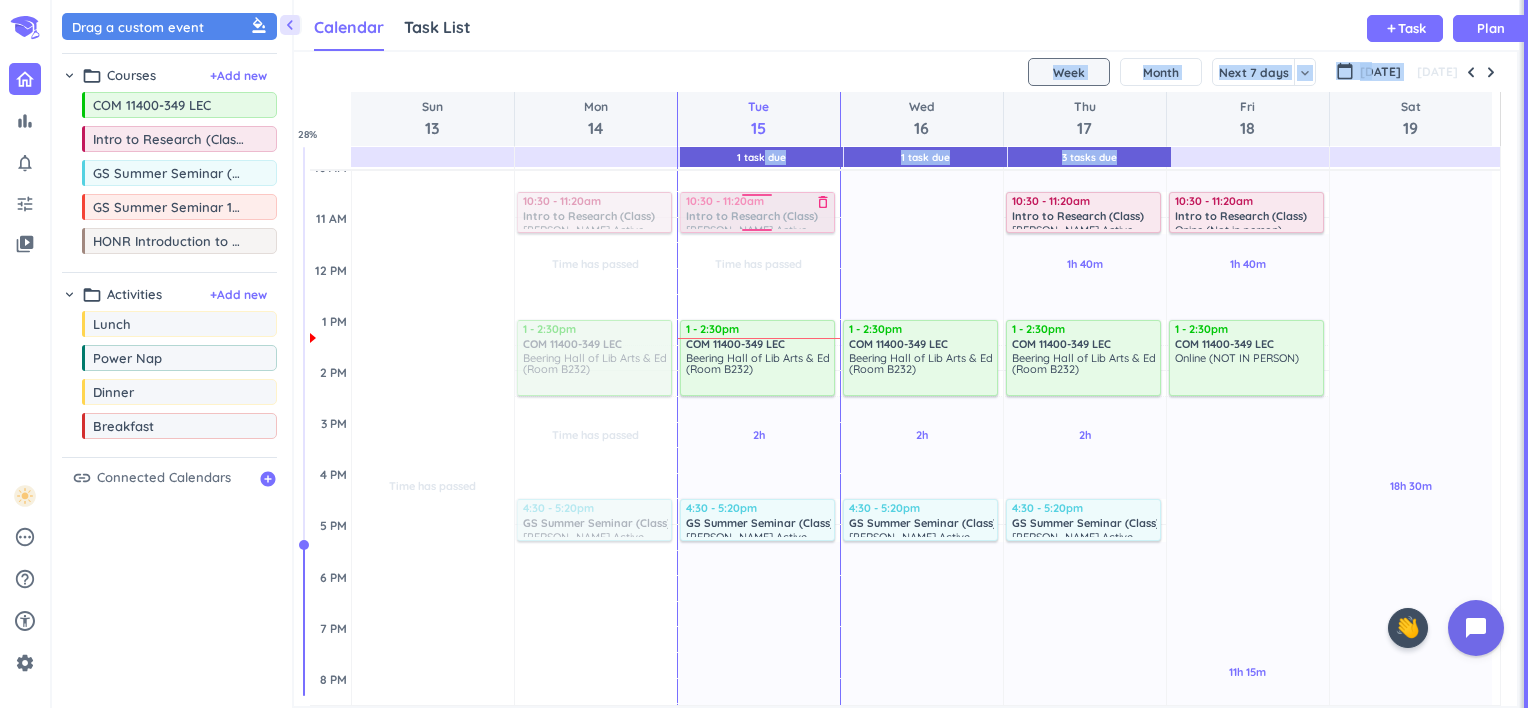 scroll, scrollTop: 324, scrollLeft: 0, axis: vertical 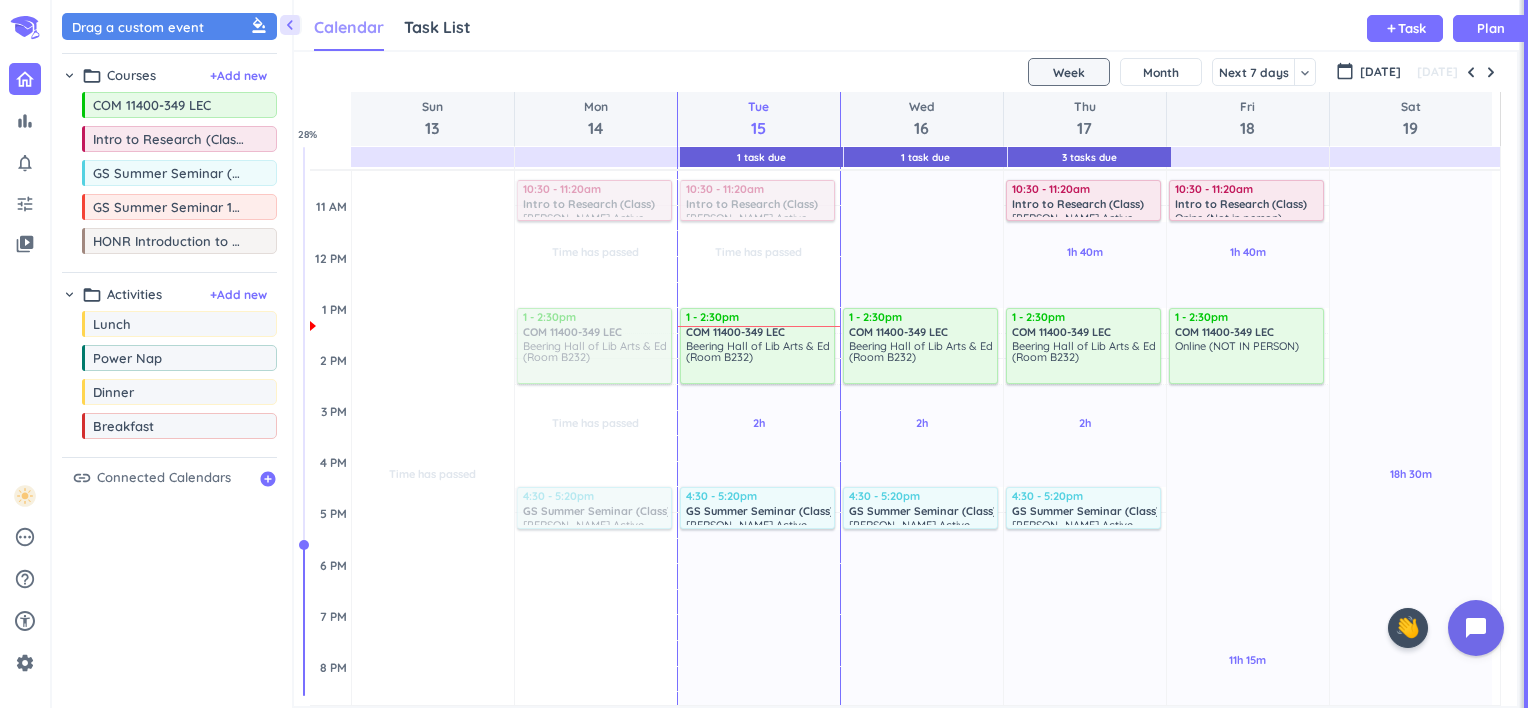 click on "Calendar" at bounding box center [349, 27] 